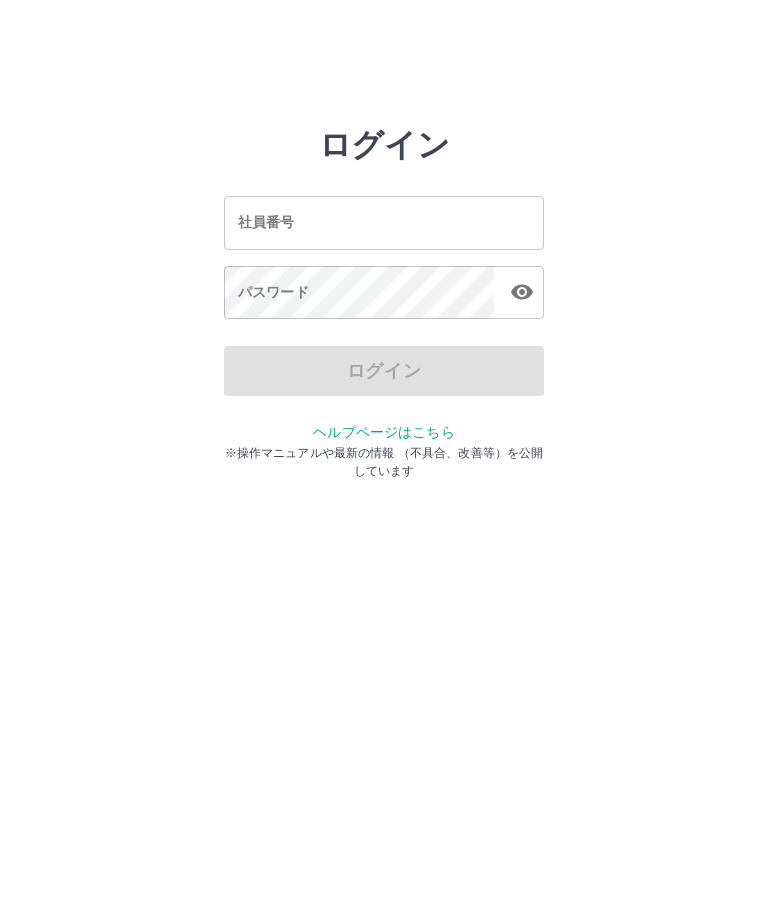click on "社員番号" at bounding box center (384, 222) 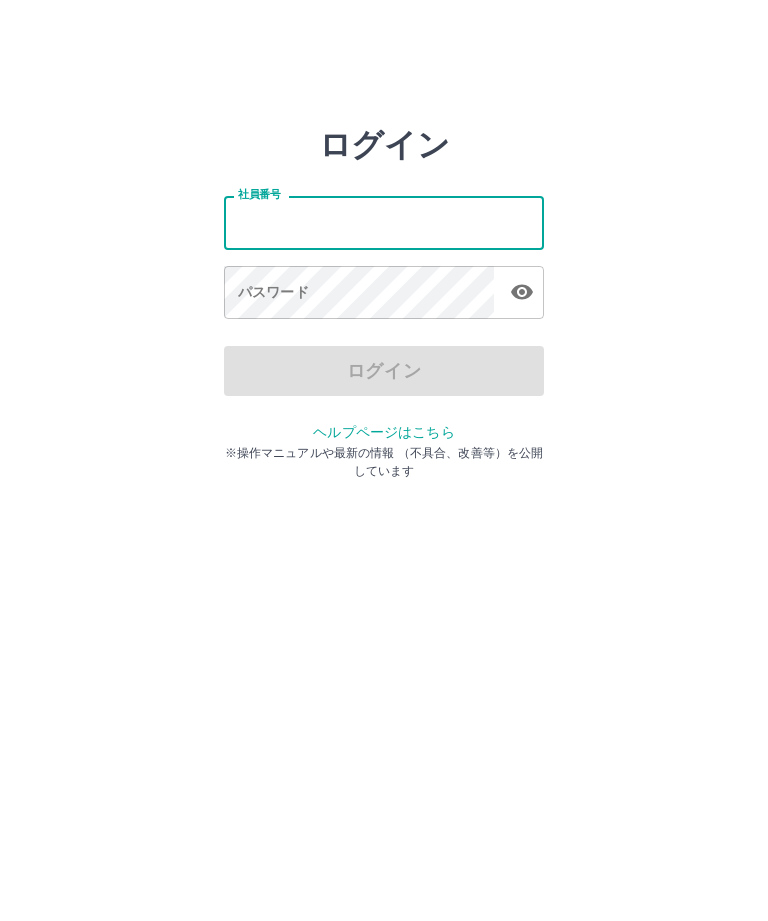 click on "社員番号" at bounding box center [384, 222] 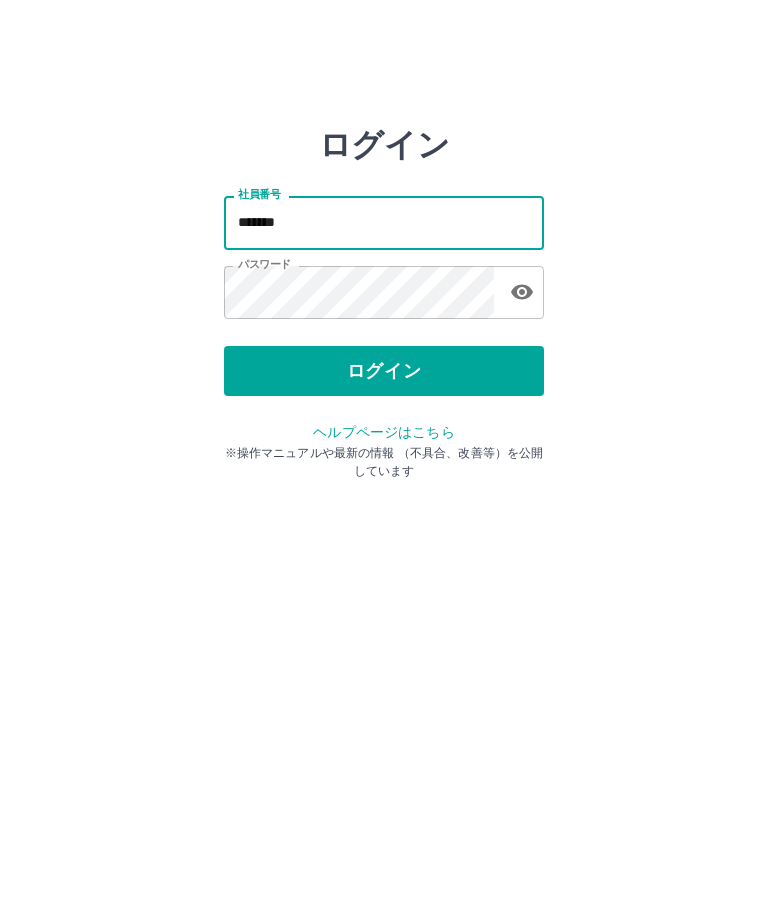 click on "*******" at bounding box center (384, 222) 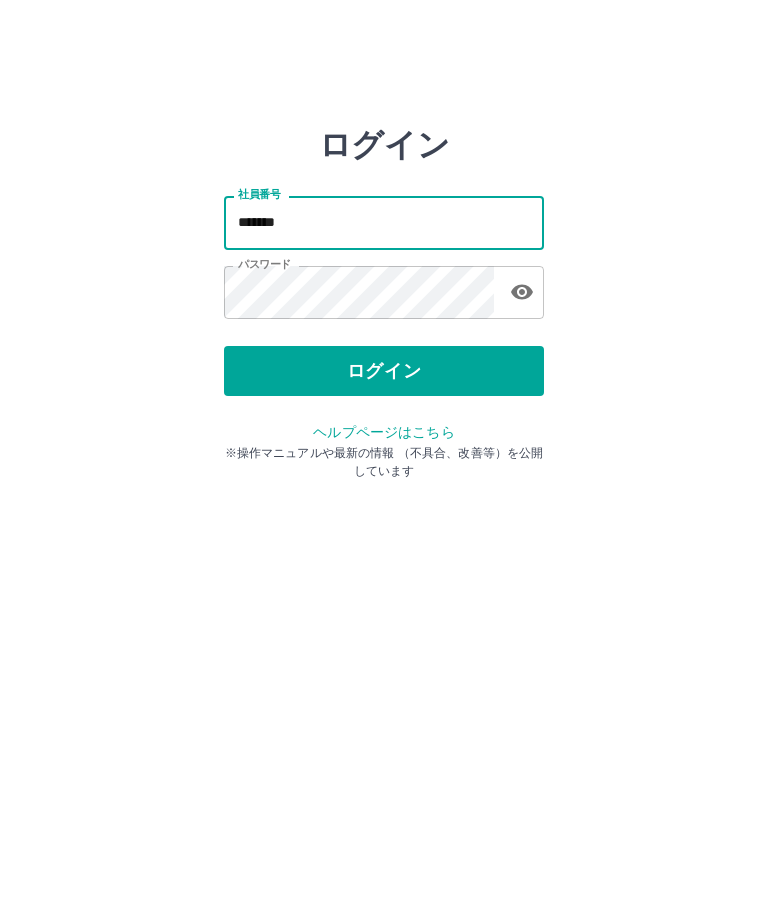 type on "*******" 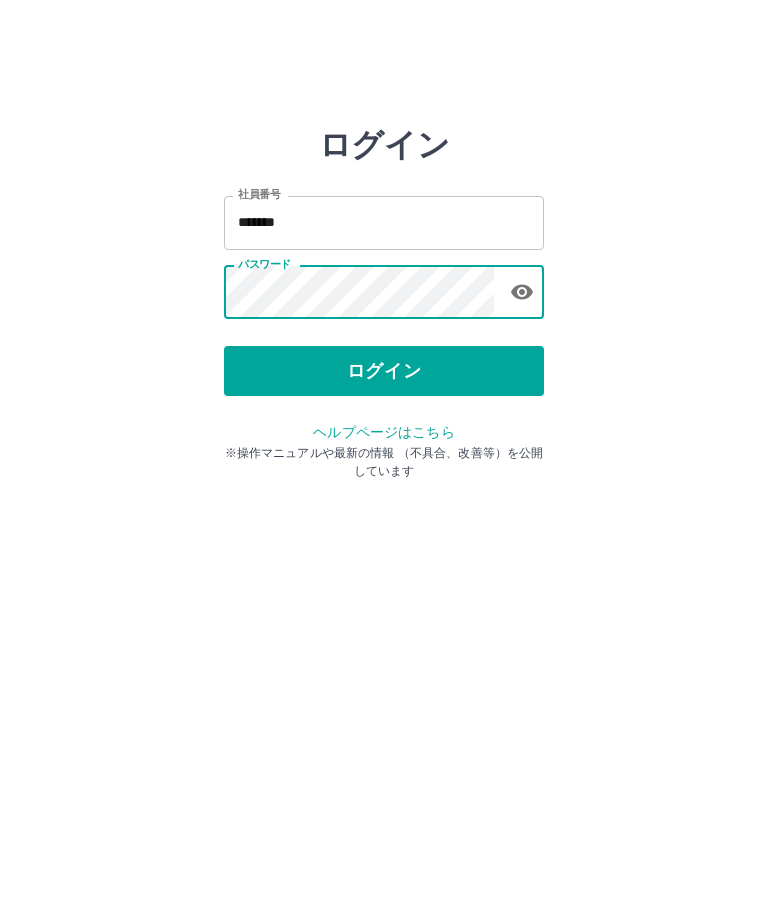 click on "ログイン" at bounding box center [384, 371] 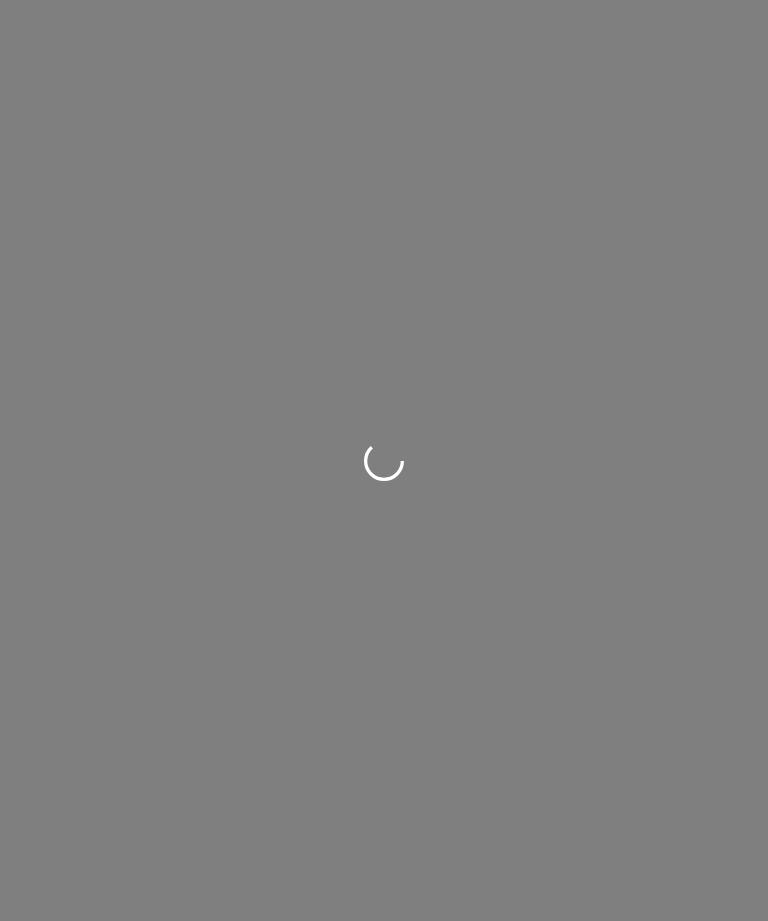scroll, scrollTop: 0, scrollLeft: 0, axis: both 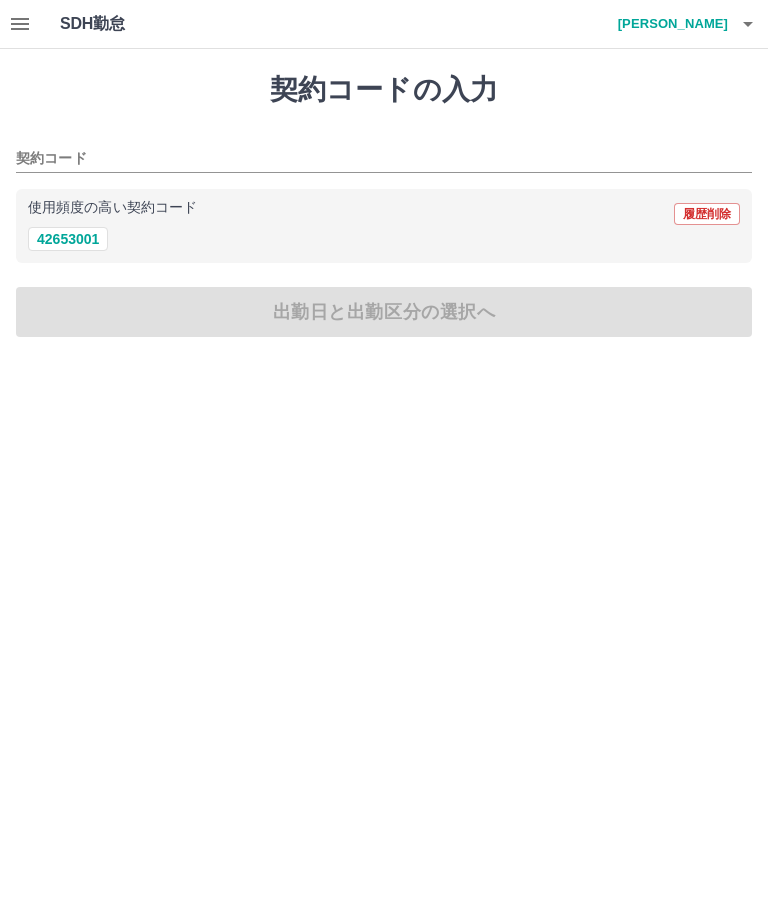 click on "42653001" at bounding box center [68, 239] 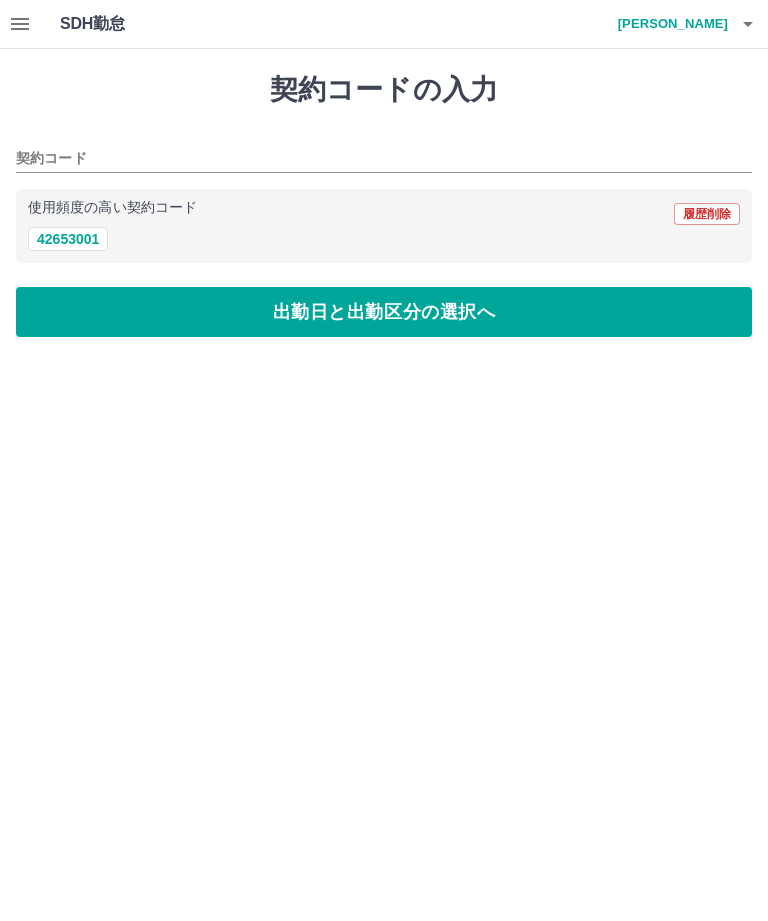 type on "********" 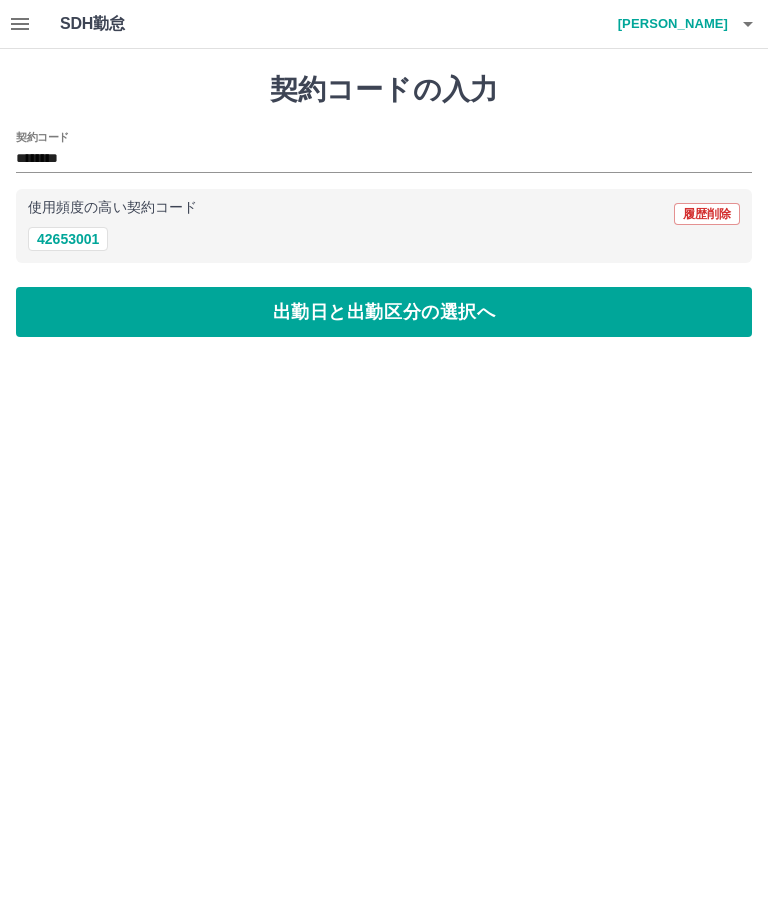 click on "出勤日と出勤区分の選択へ" at bounding box center (384, 312) 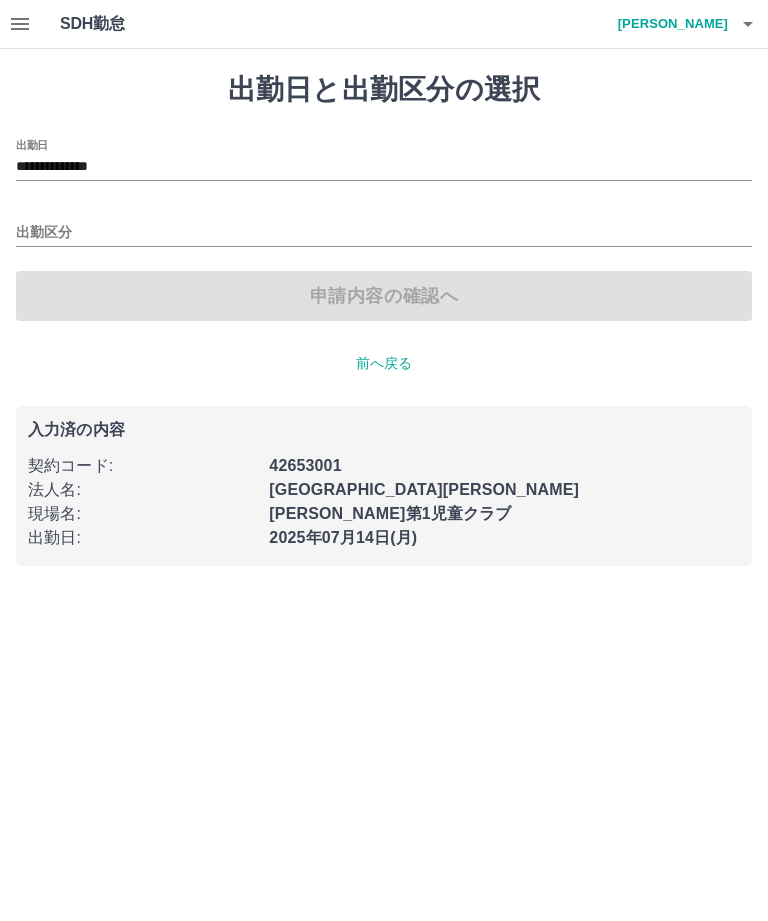click on "出勤区分" at bounding box center [384, 233] 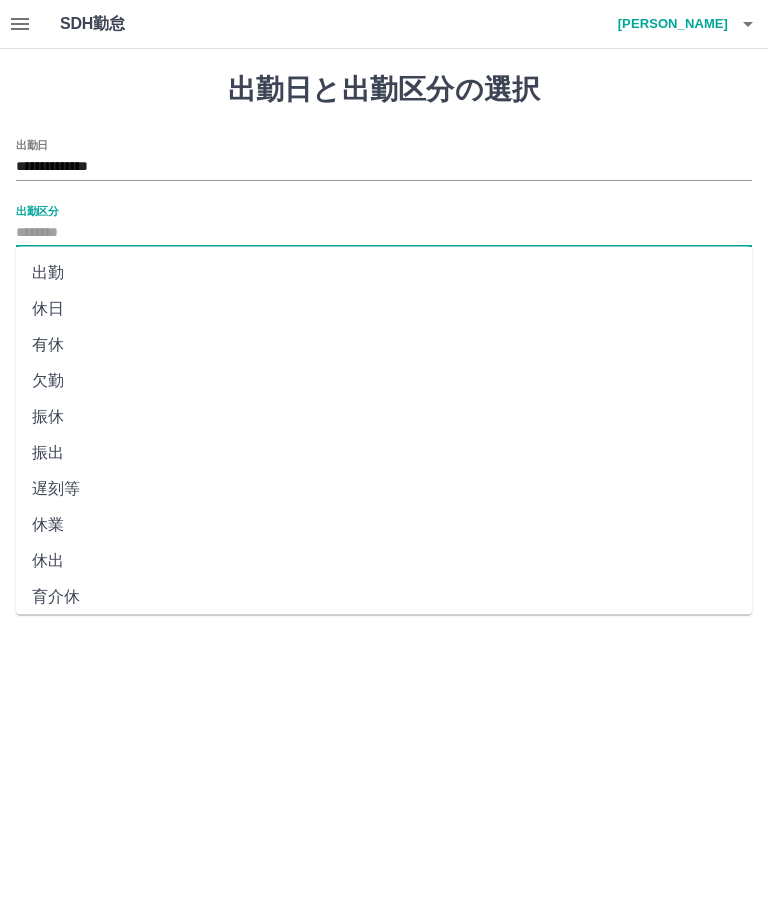 click on "出勤" at bounding box center (384, 273) 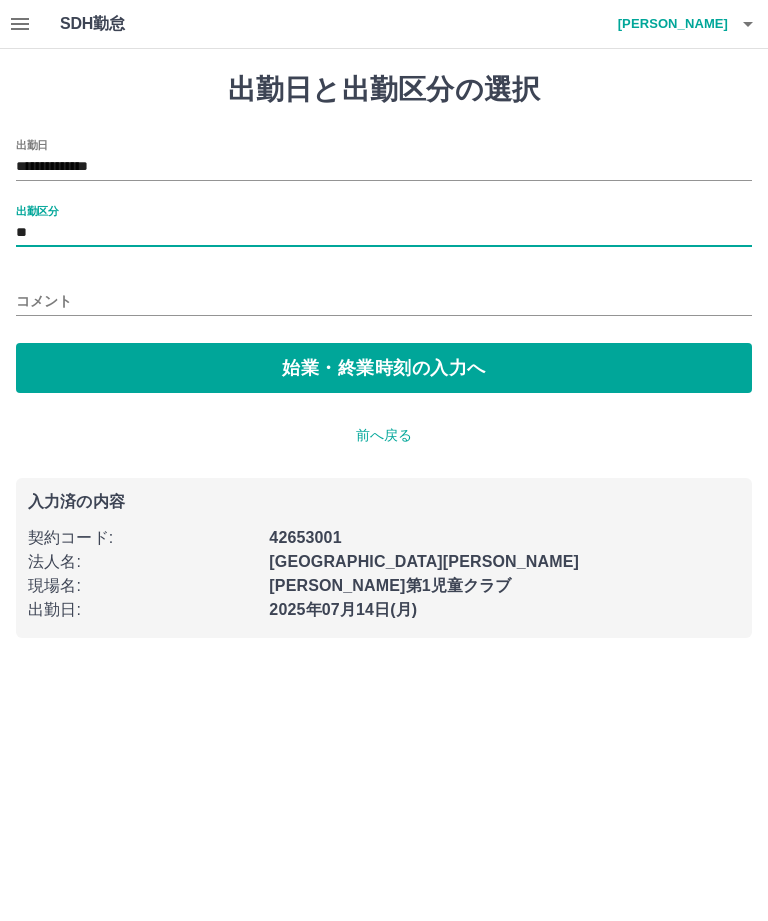 type on "**" 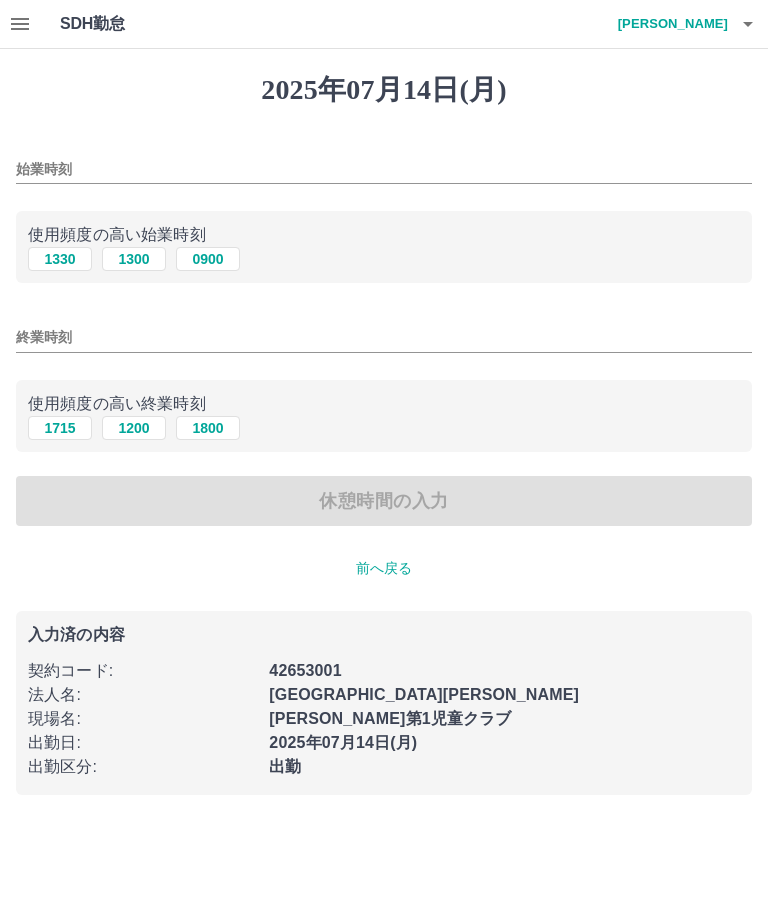 click on "1330" at bounding box center (60, 259) 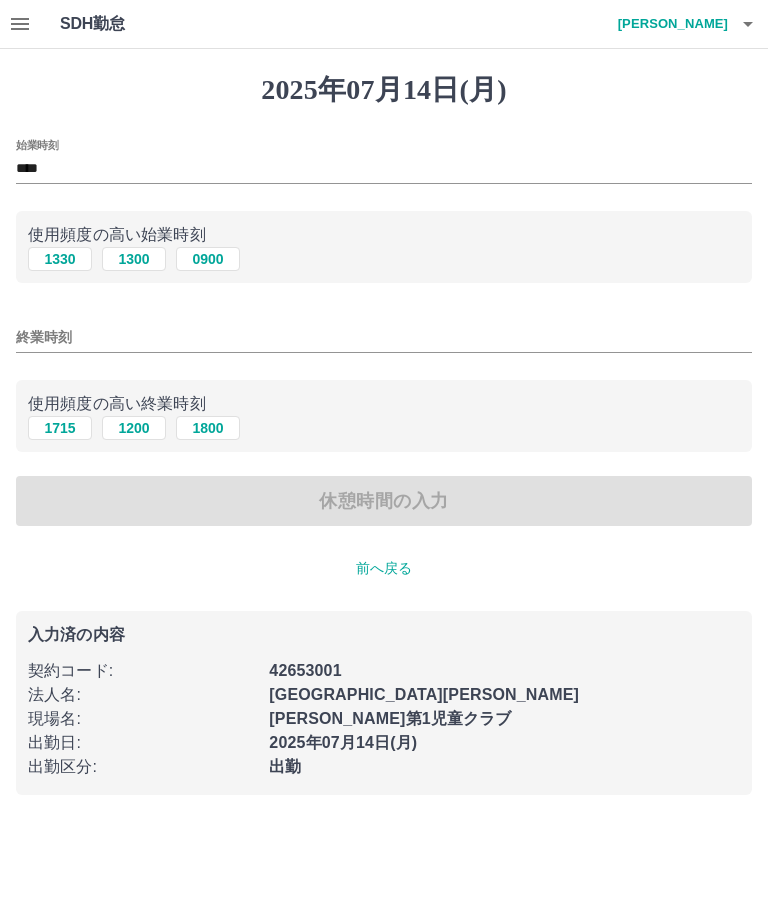 click on "1715" at bounding box center [60, 428] 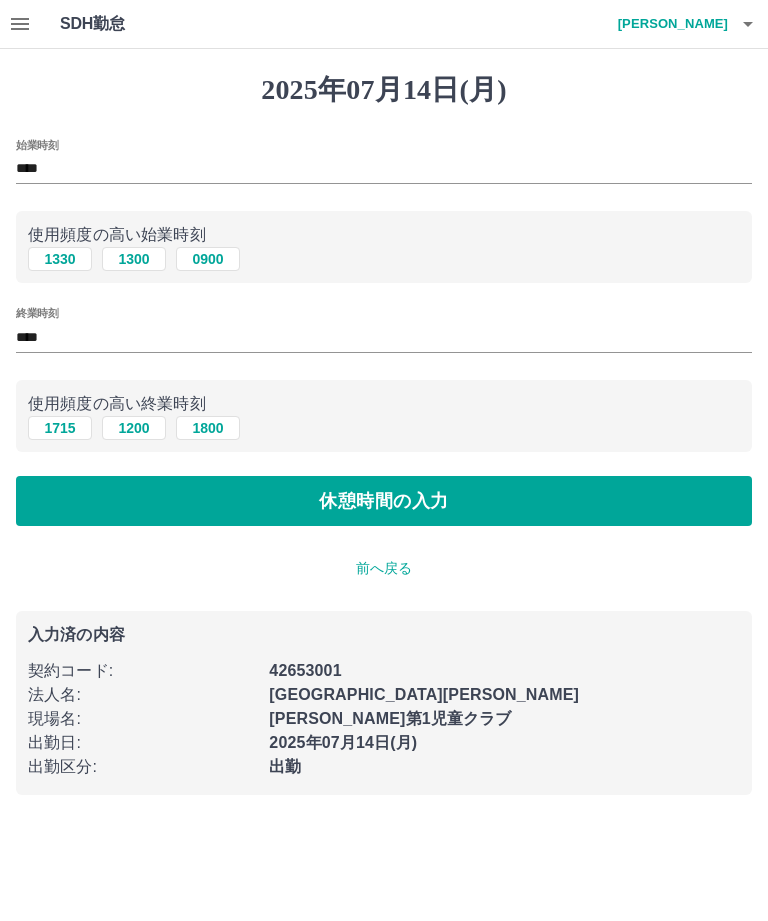 click on "休憩時間の入力" at bounding box center (384, 501) 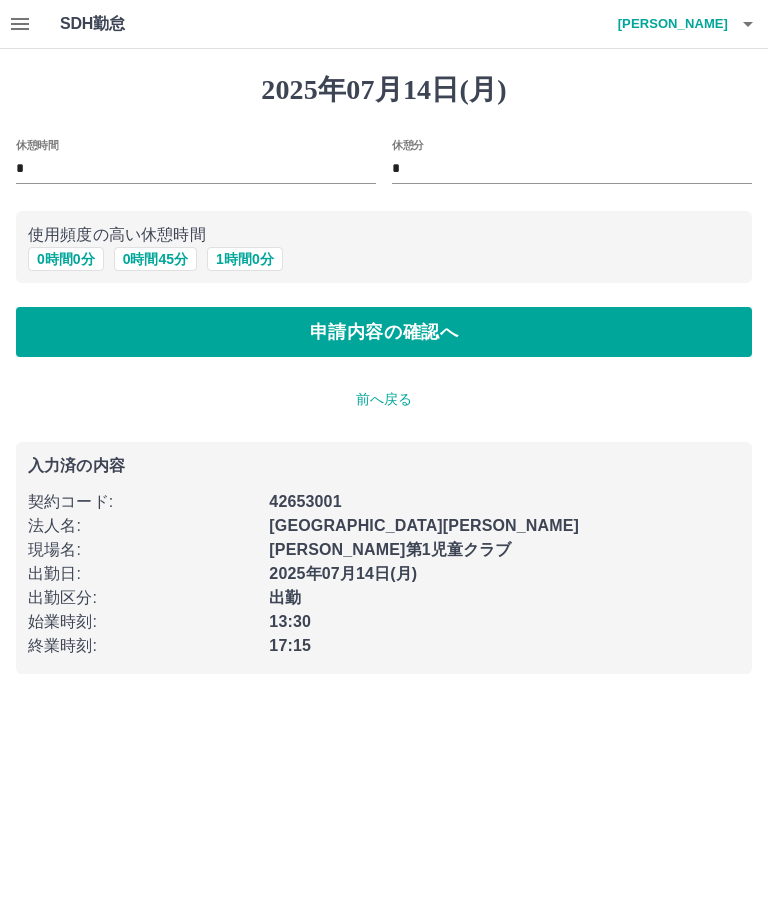 click on "申請内容の確認へ" at bounding box center (384, 332) 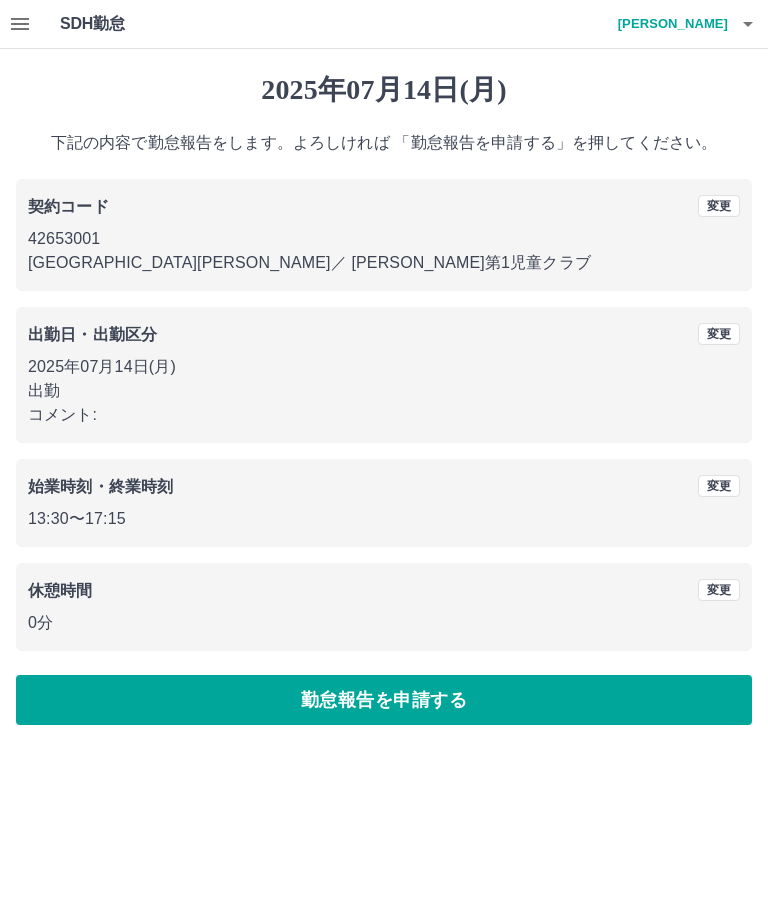 click on "勤怠報告を申請する" at bounding box center [384, 700] 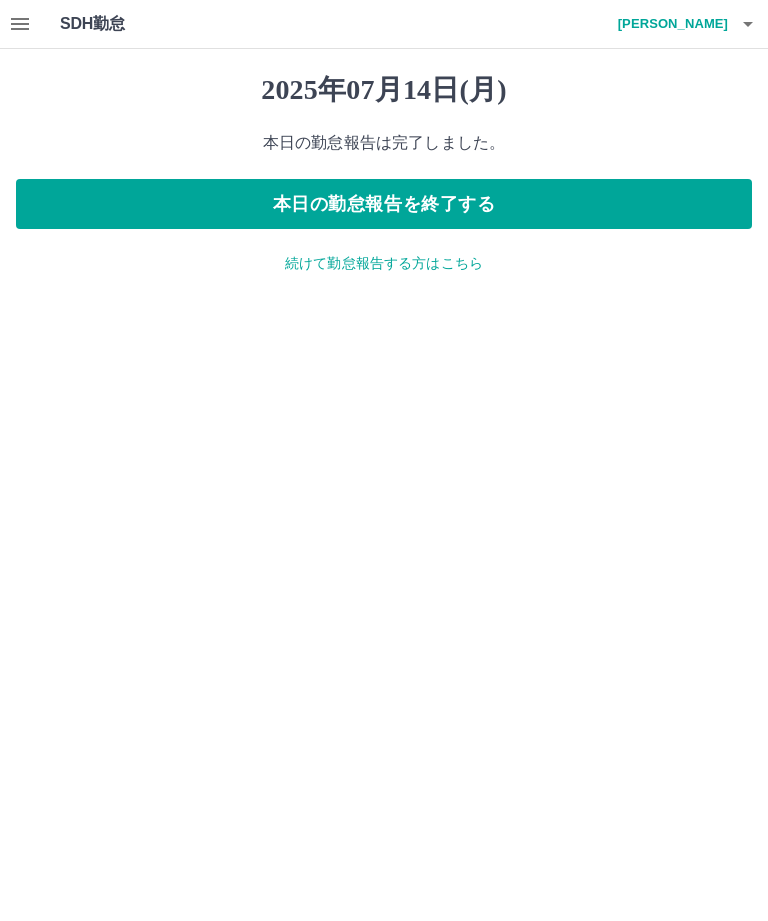 click on "本日の勤怠報告を終了する" at bounding box center (384, 204) 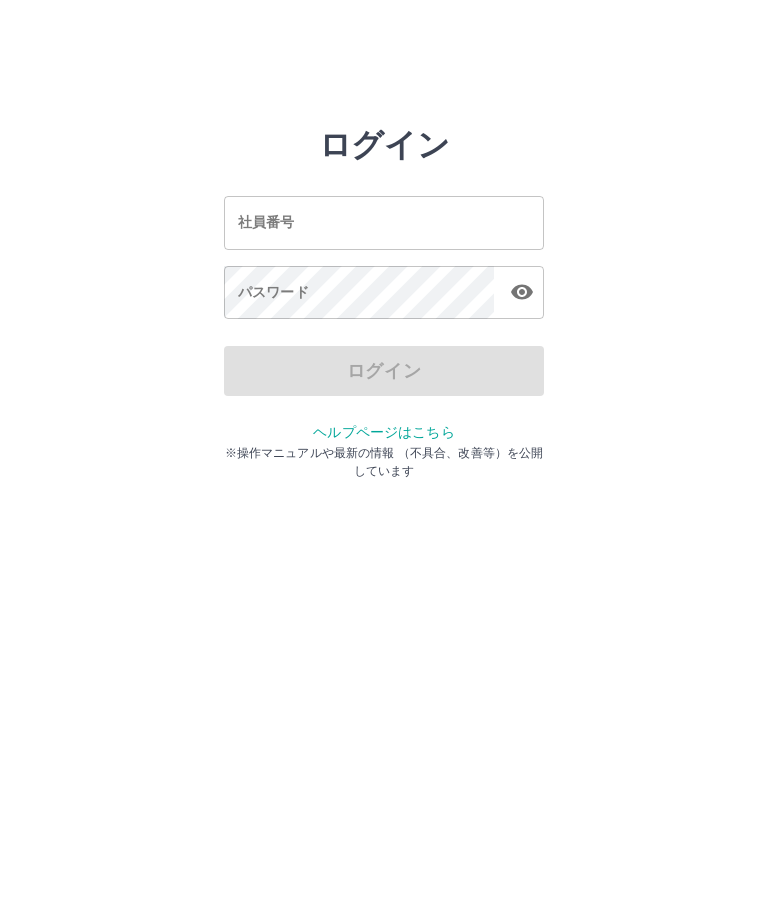 scroll, scrollTop: 0, scrollLeft: 0, axis: both 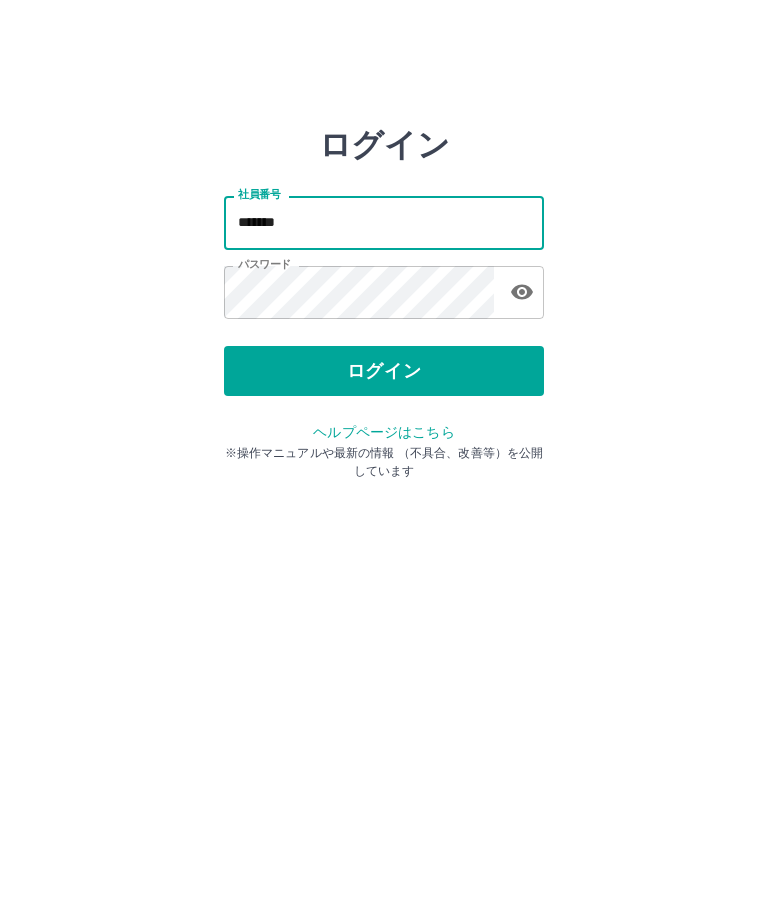 click on "*******" at bounding box center [384, 222] 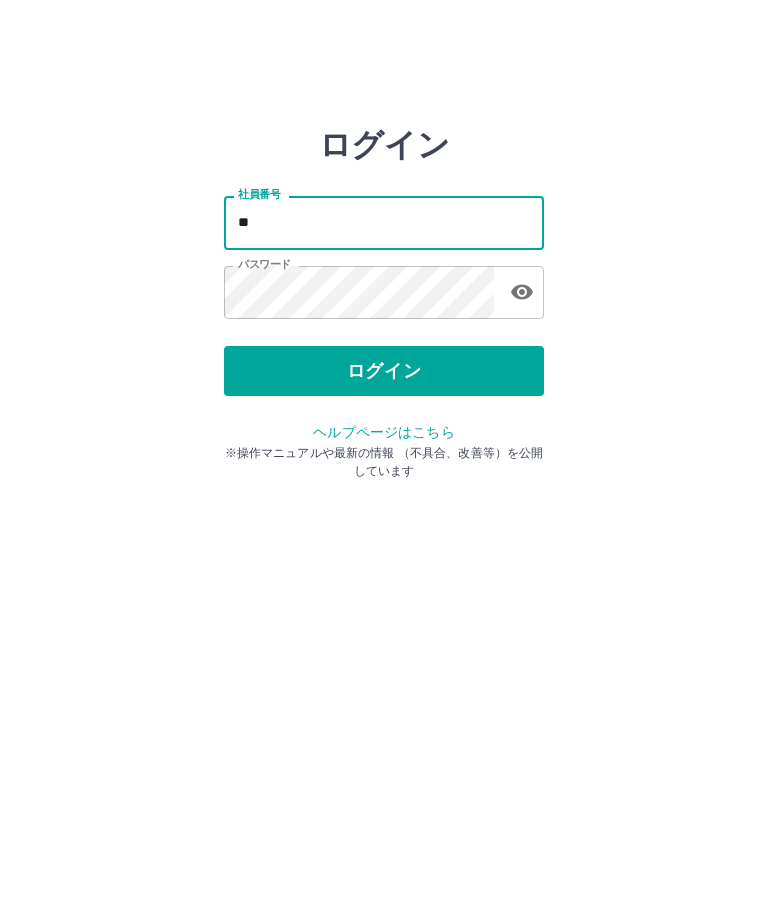 type on "*" 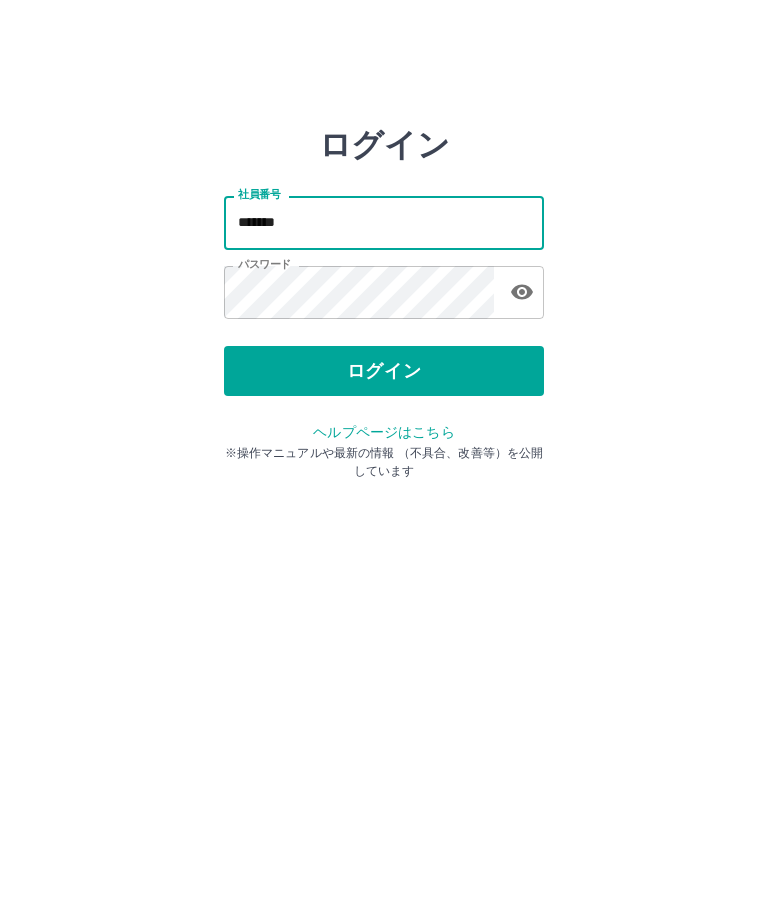 type on "*******" 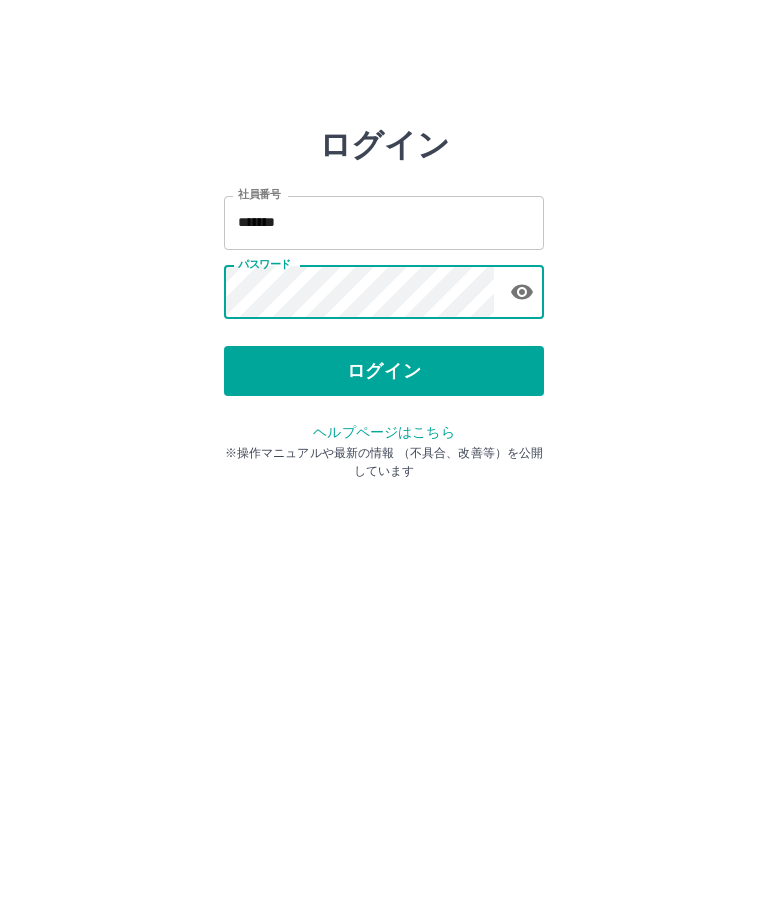 click on "ログイン" at bounding box center (384, 371) 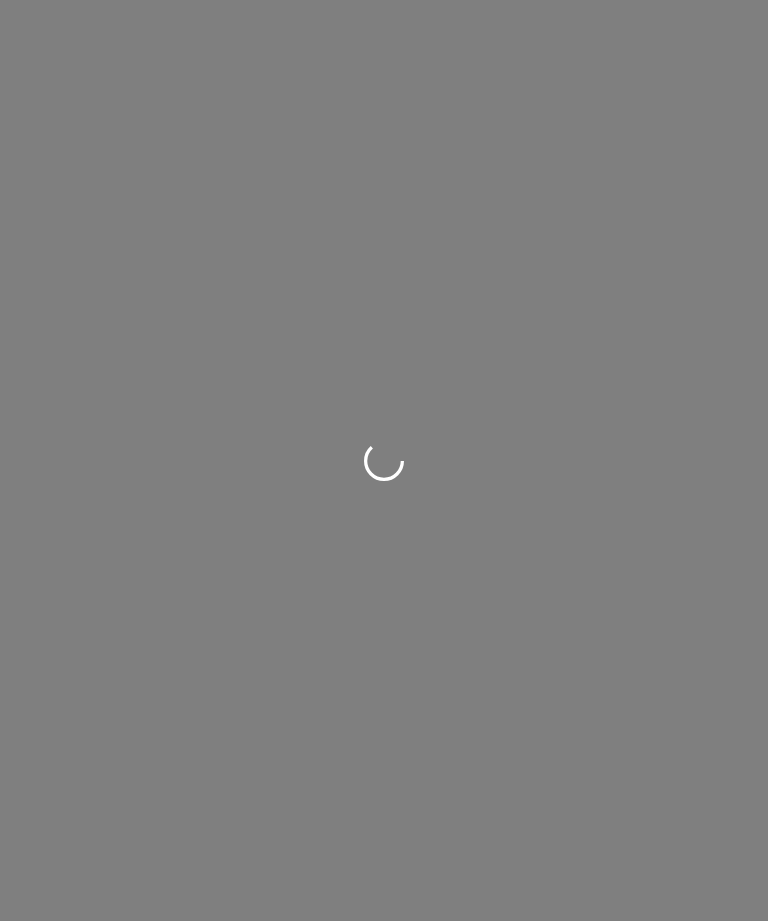 scroll, scrollTop: 0, scrollLeft: 0, axis: both 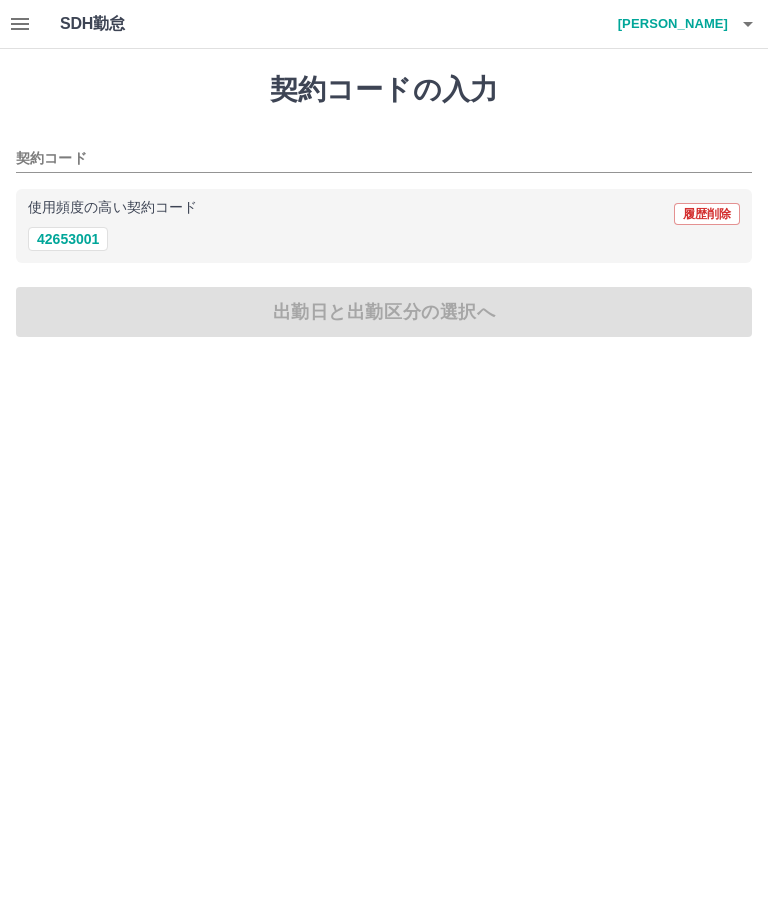 click on "42653001" at bounding box center (68, 239) 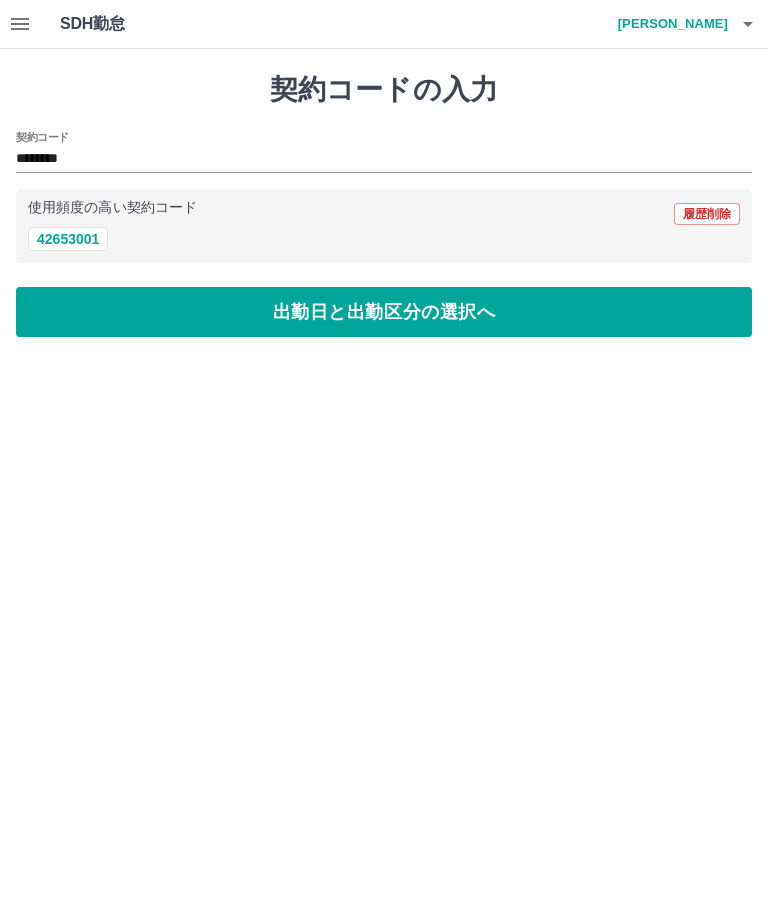 click on "出勤日と出勤区分の選択へ" at bounding box center (384, 312) 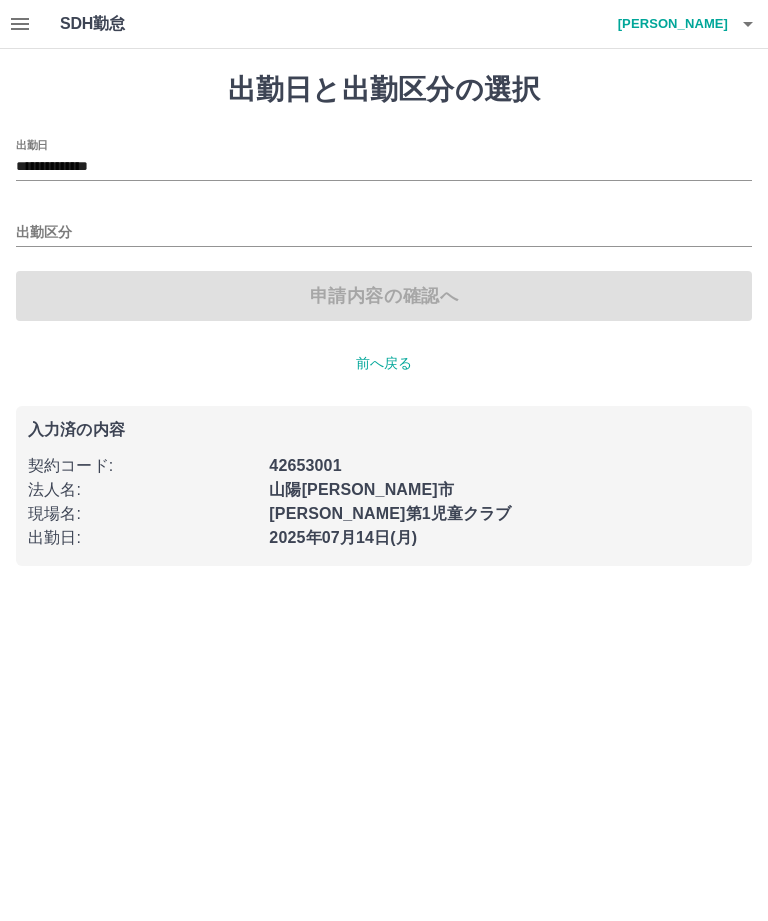 click on "出勤区分" at bounding box center [384, 233] 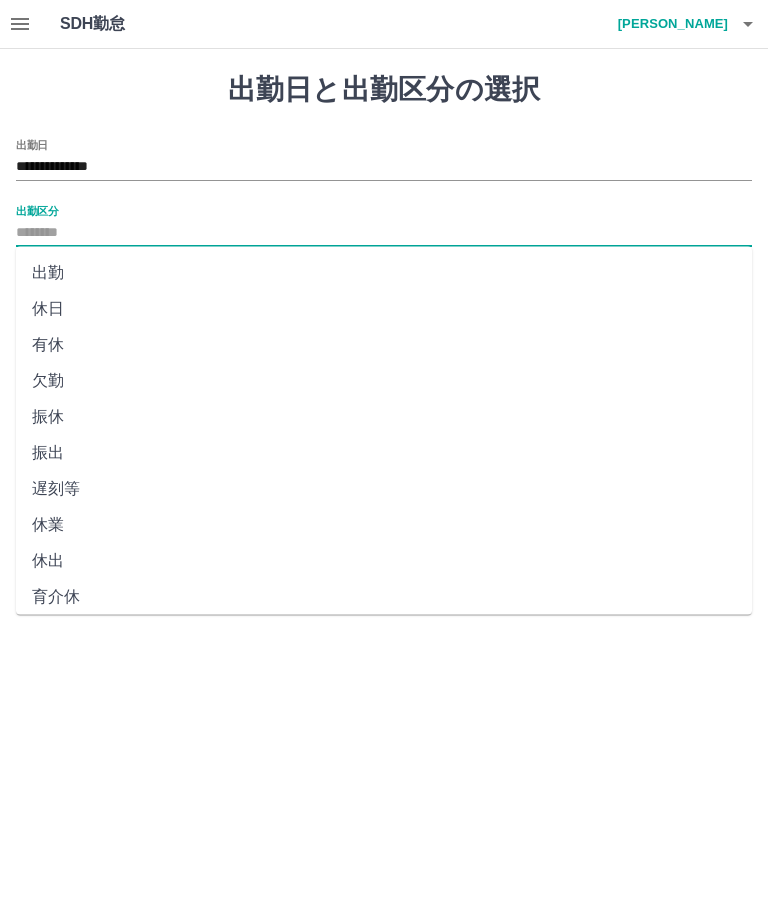 click on "出勤" at bounding box center [384, 273] 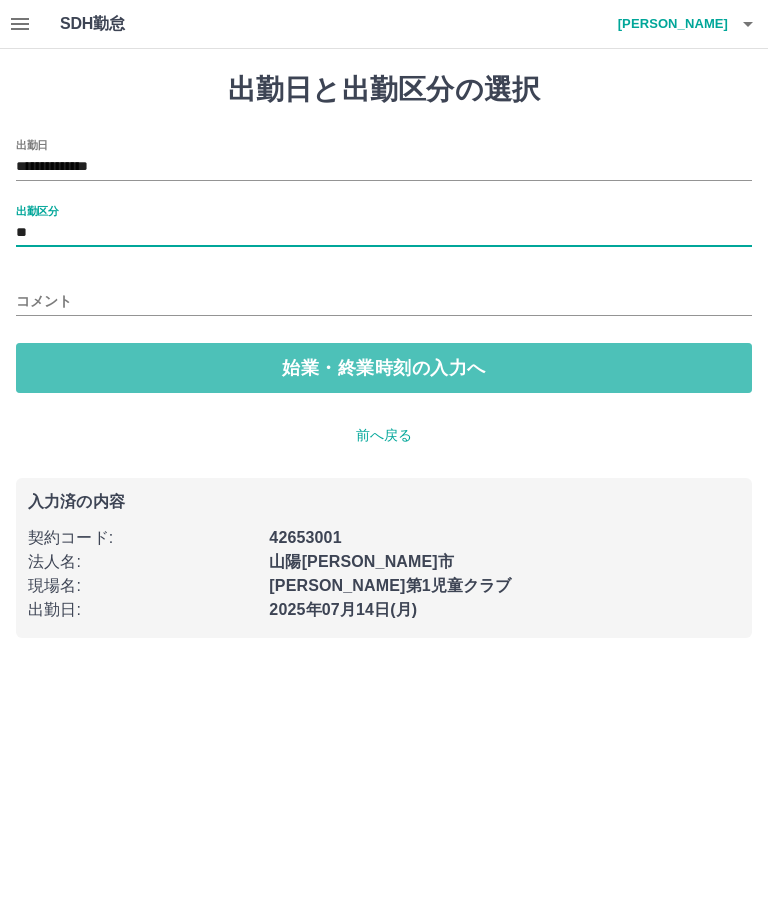 click on "始業・終業時刻の入力へ" at bounding box center [384, 368] 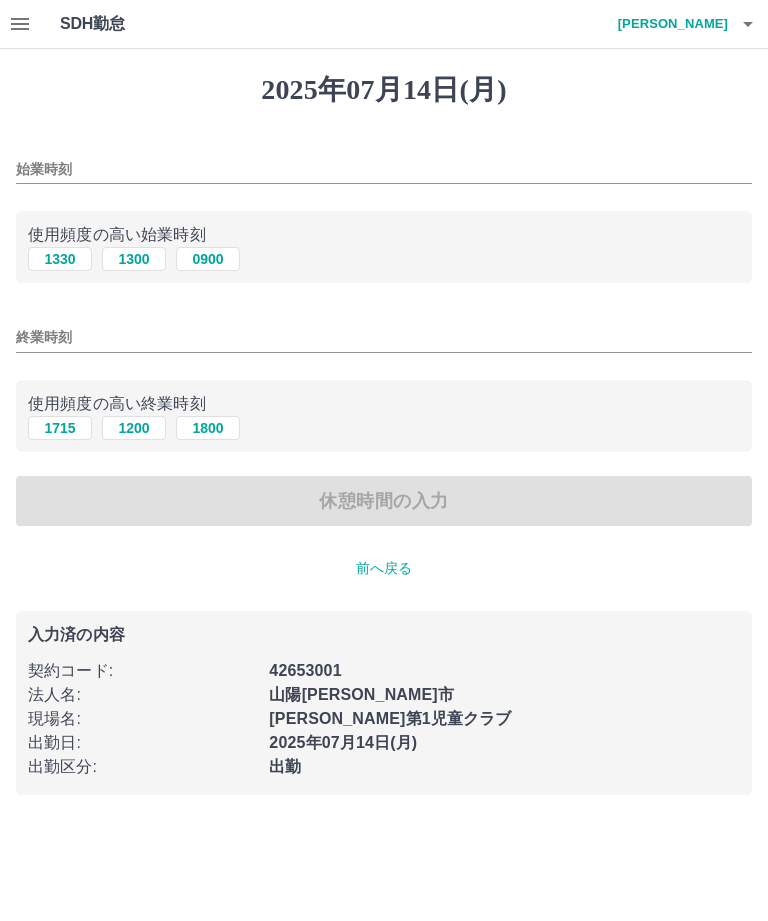 click on "1330" at bounding box center (60, 259) 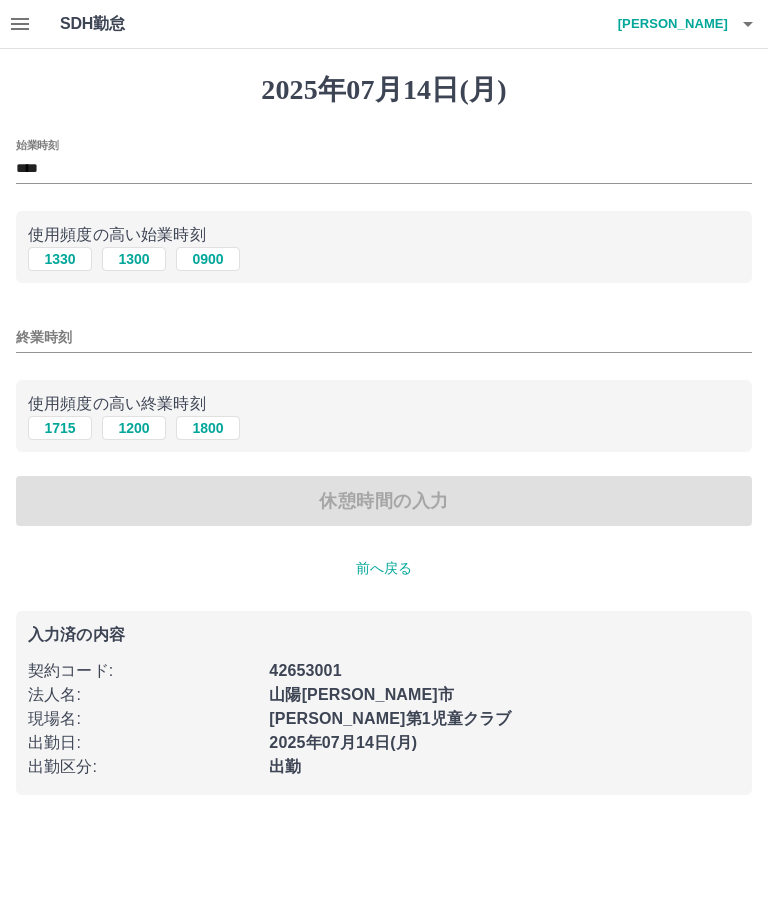 click on "1715" at bounding box center (60, 428) 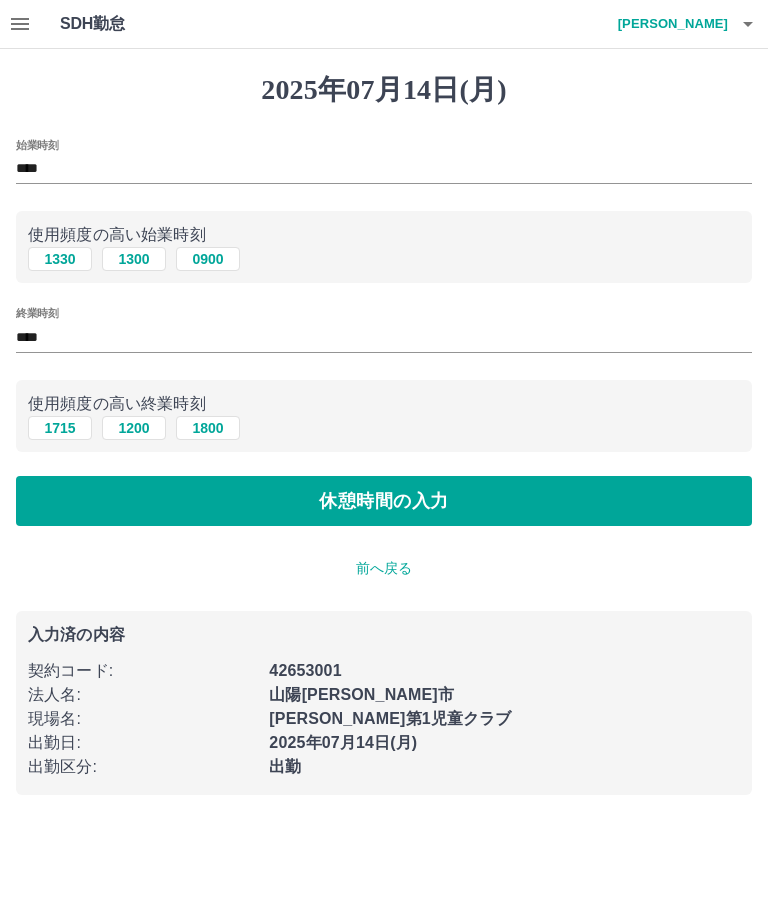 click on "休憩時間の入力" at bounding box center (384, 501) 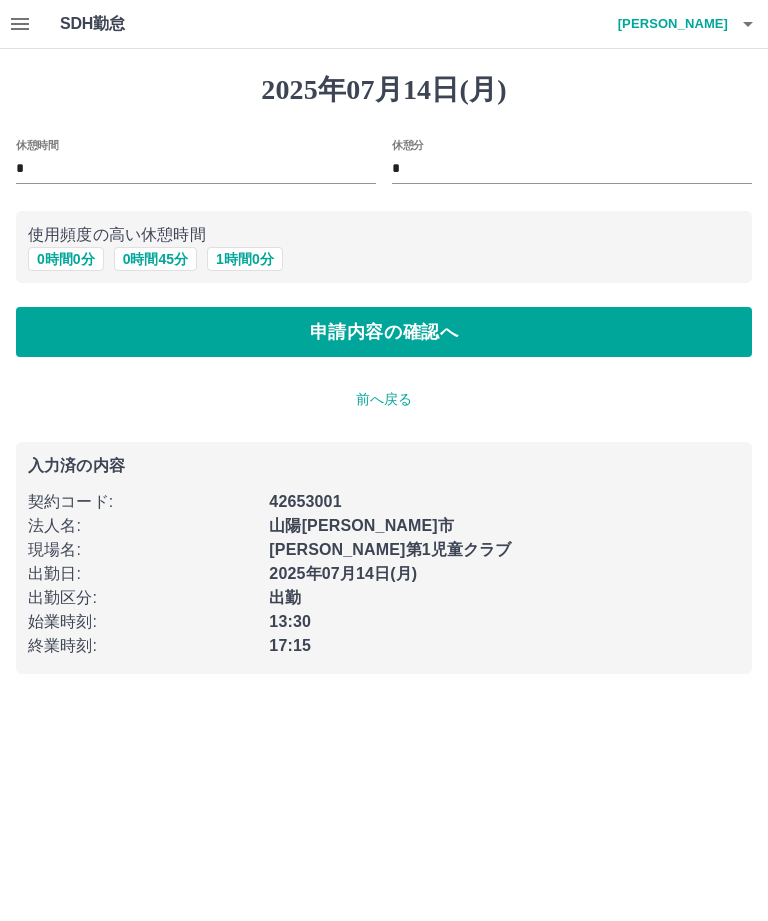 click on "申請内容の確認へ" at bounding box center (384, 332) 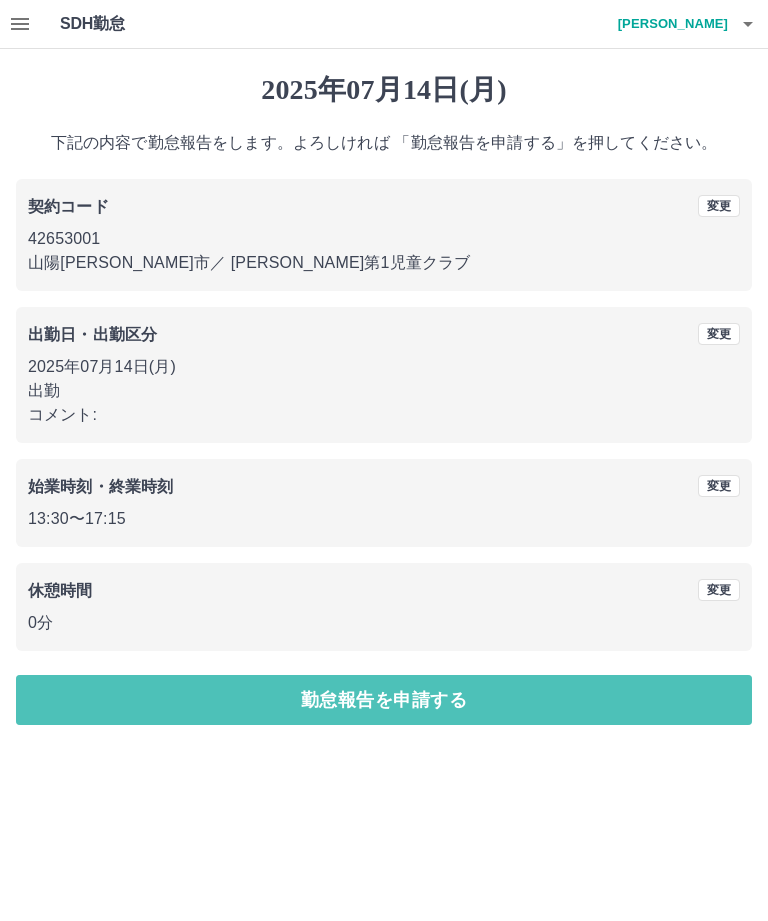 click on "勤怠報告を申請する" at bounding box center (384, 700) 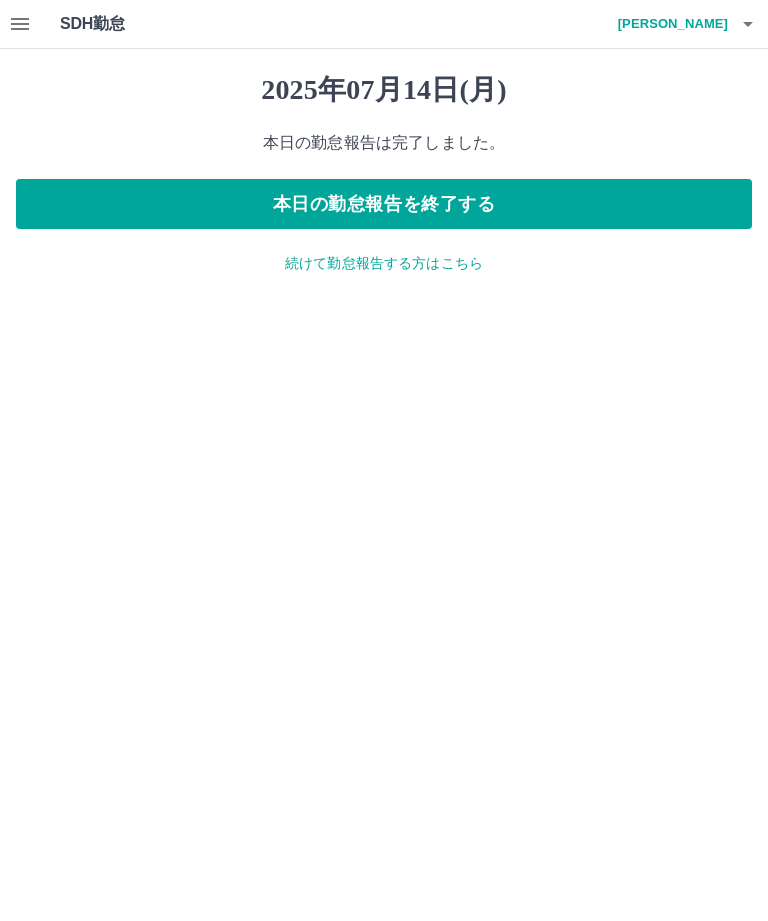 click on "本日の勤怠報告を終了する" at bounding box center (384, 204) 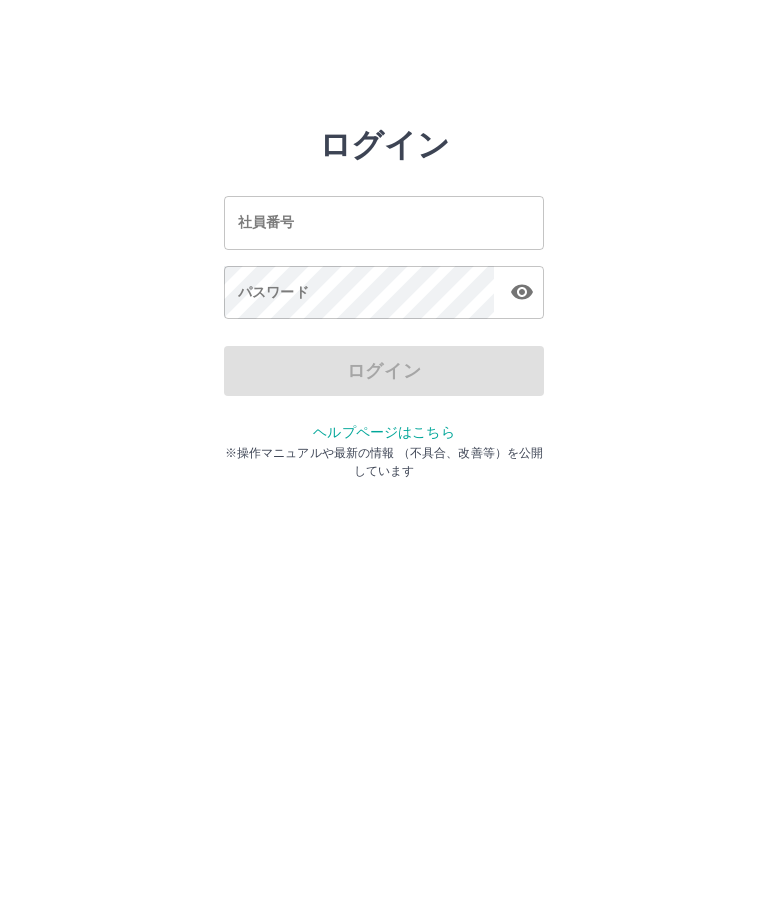 scroll, scrollTop: 0, scrollLeft: 0, axis: both 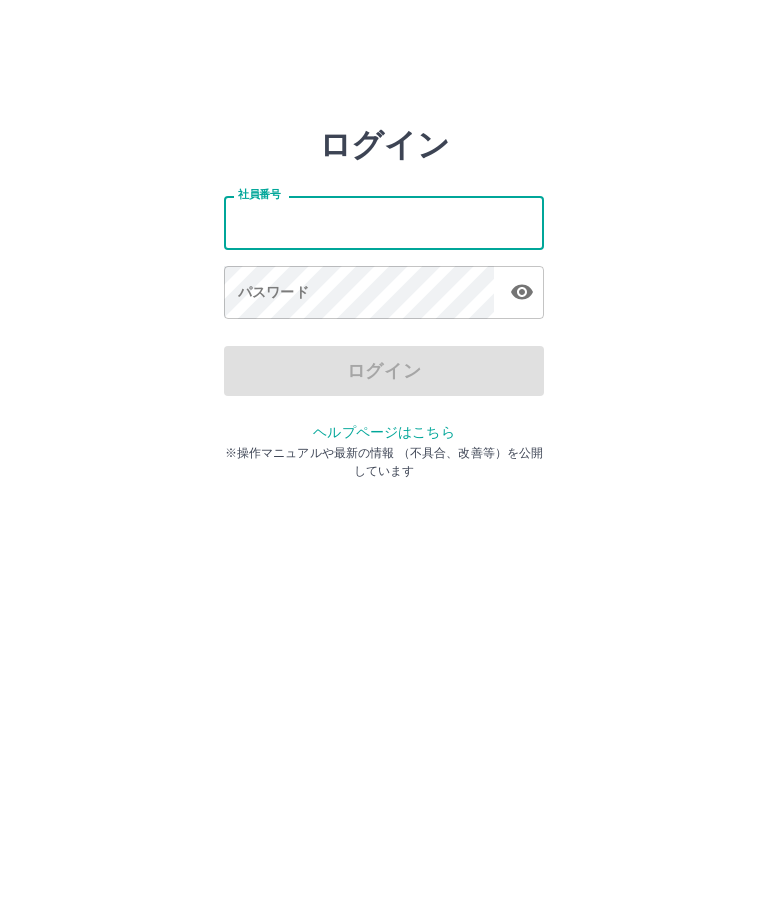 click on "ログイン 社員番号 社員番号 パスワード パスワード ログイン ヘルプページはこちら ※操作マニュアルや最新の情報 （不具合、改善等）を公開しています" at bounding box center (384, 223) 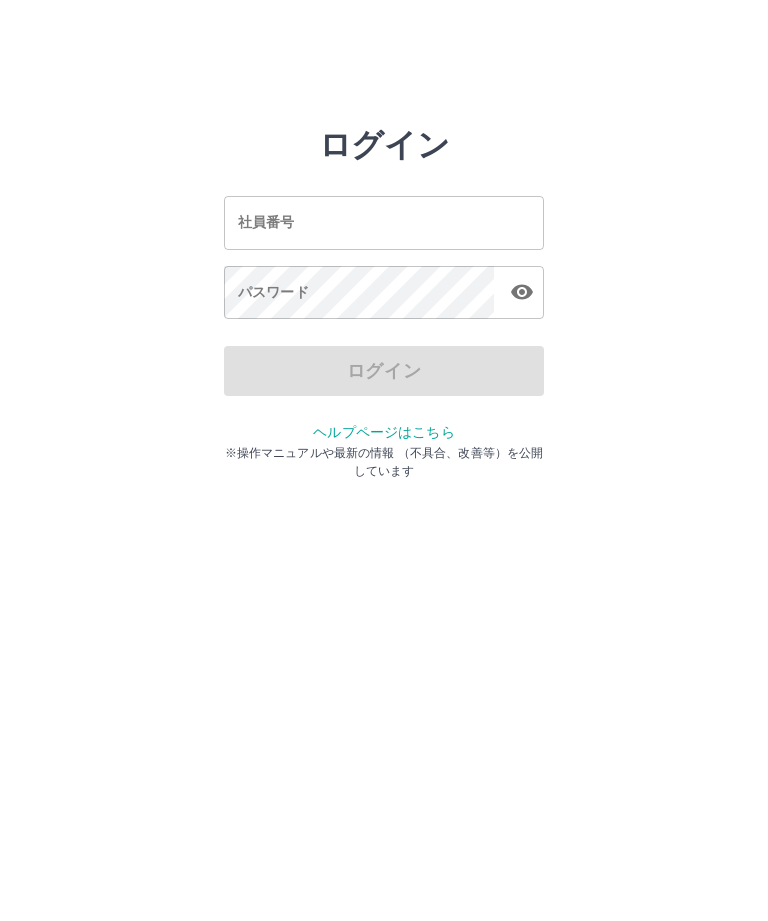 click on "社員番号" at bounding box center (384, 222) 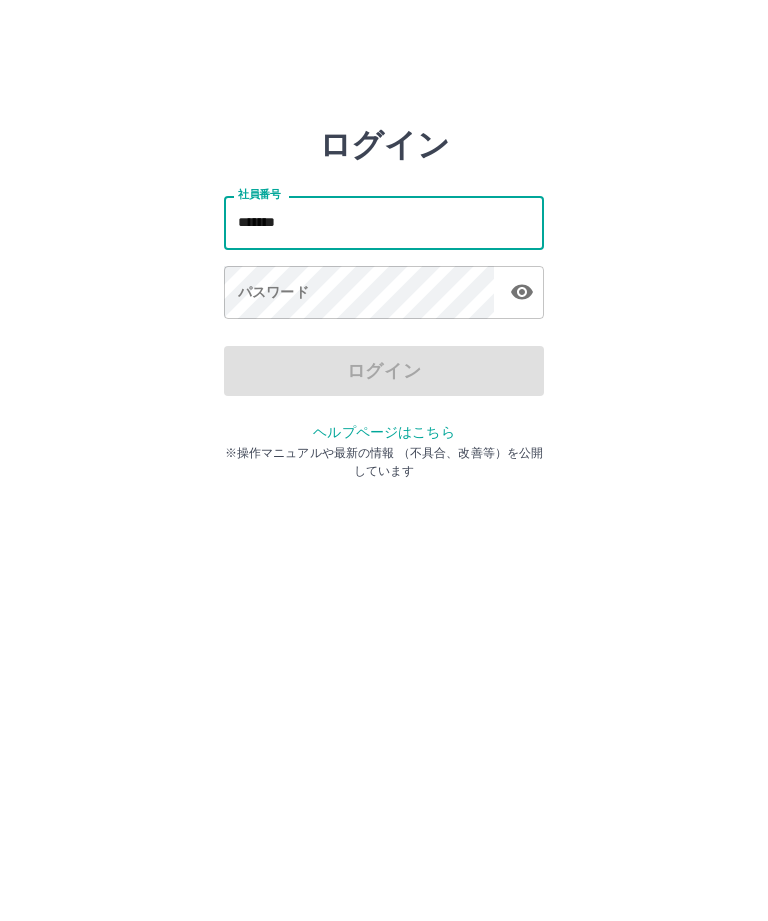 type on "*******" 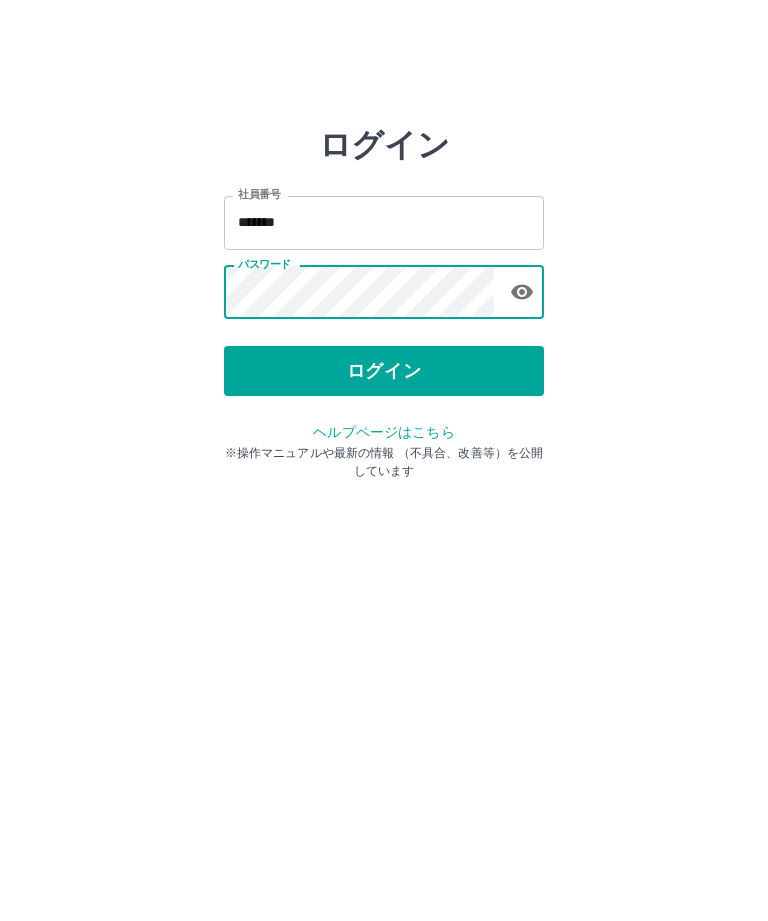 click at bounding box center (522, 292) 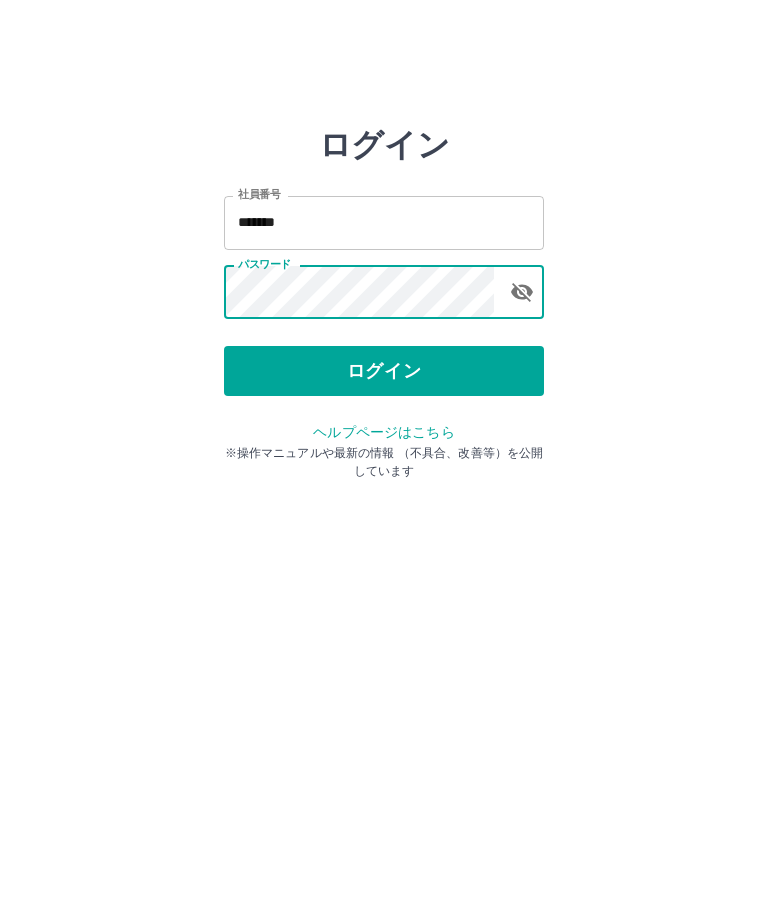 click on "ログイン" at bounding box center (384, 371) 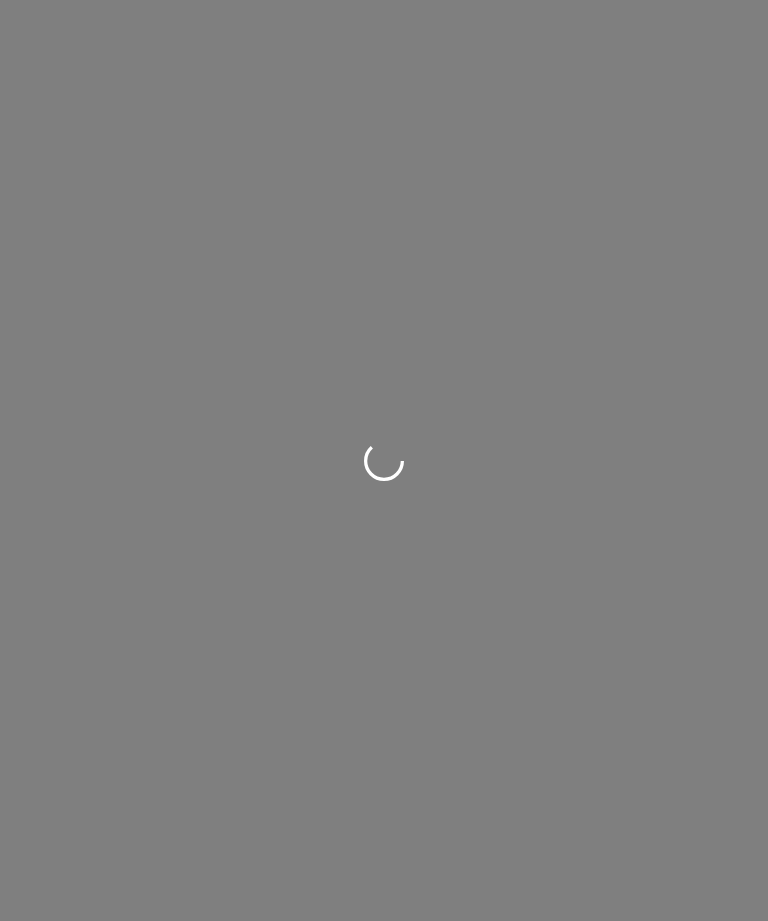 scroll, scrollTop: 0, scrollLeft: 0, axis: both 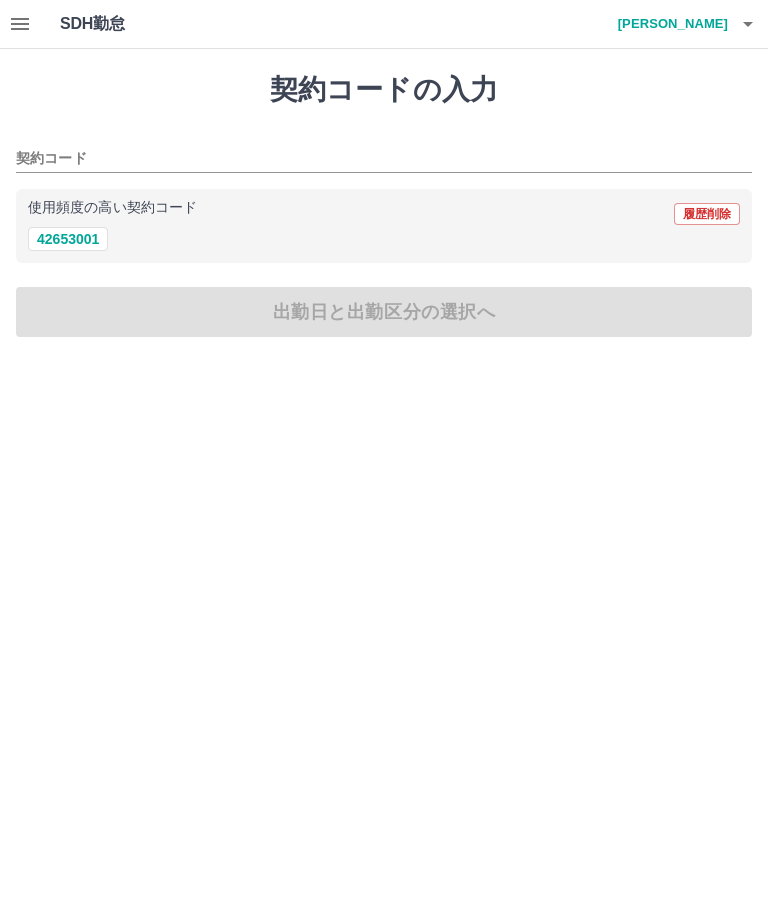 click on "42653001" at bounding box center (68, 239) 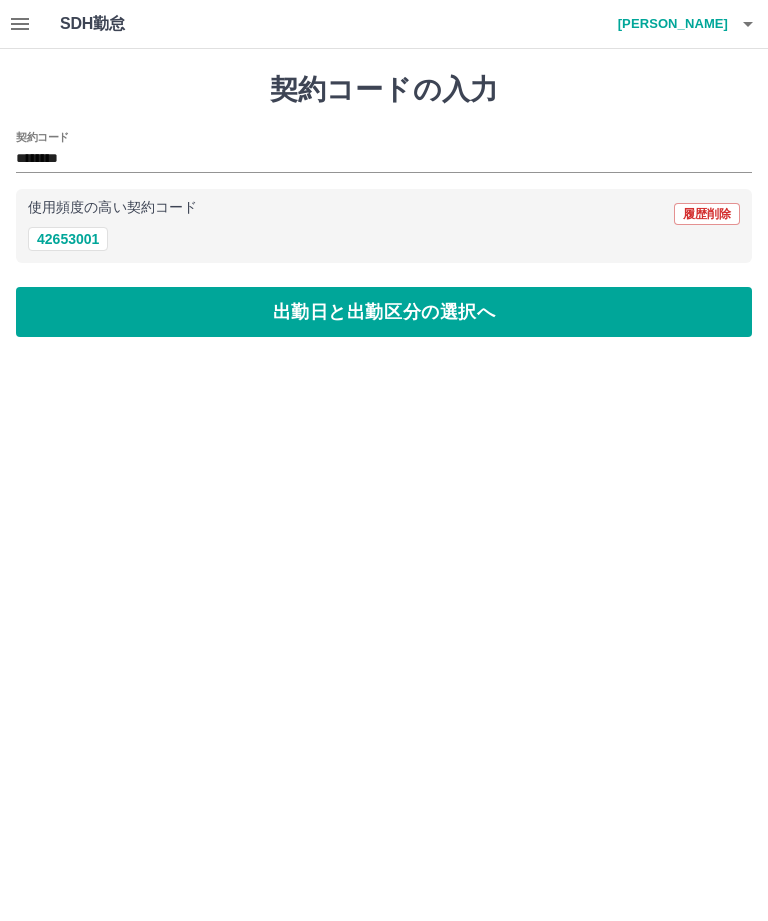 type on "********" 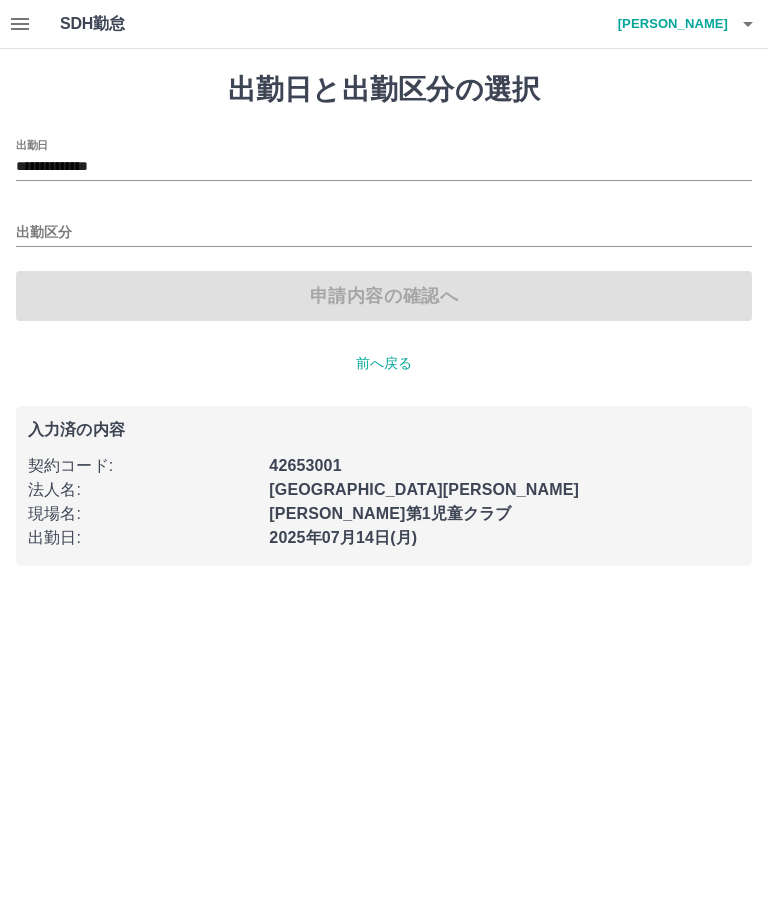 click on "出勤区分" at bounding box center [384, 233] 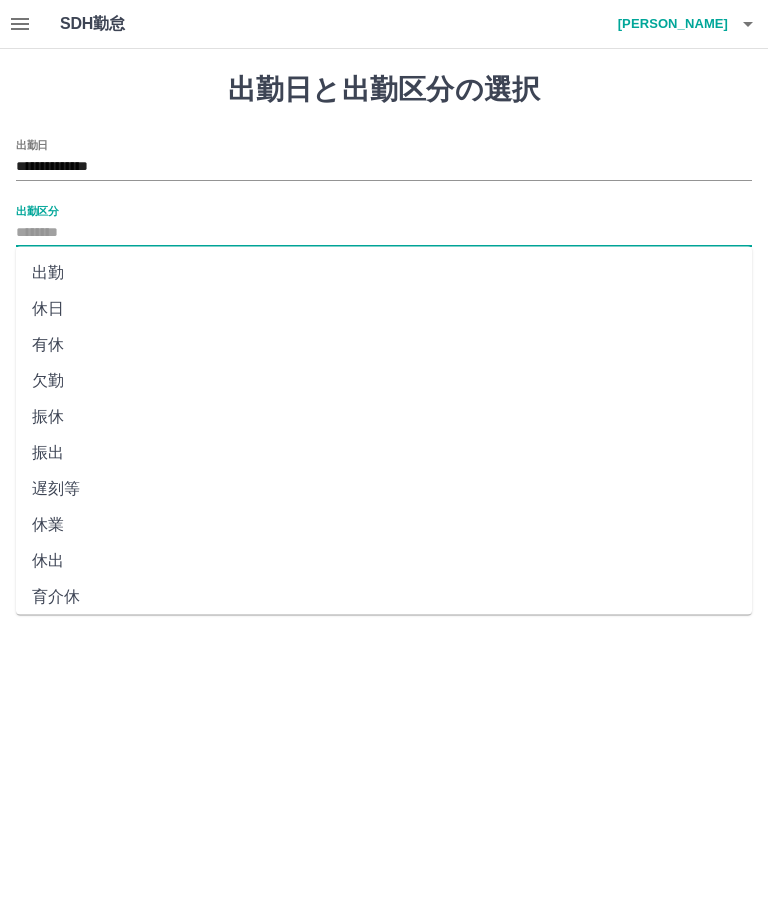 click on "出勤" at bounding box center (384, 273) 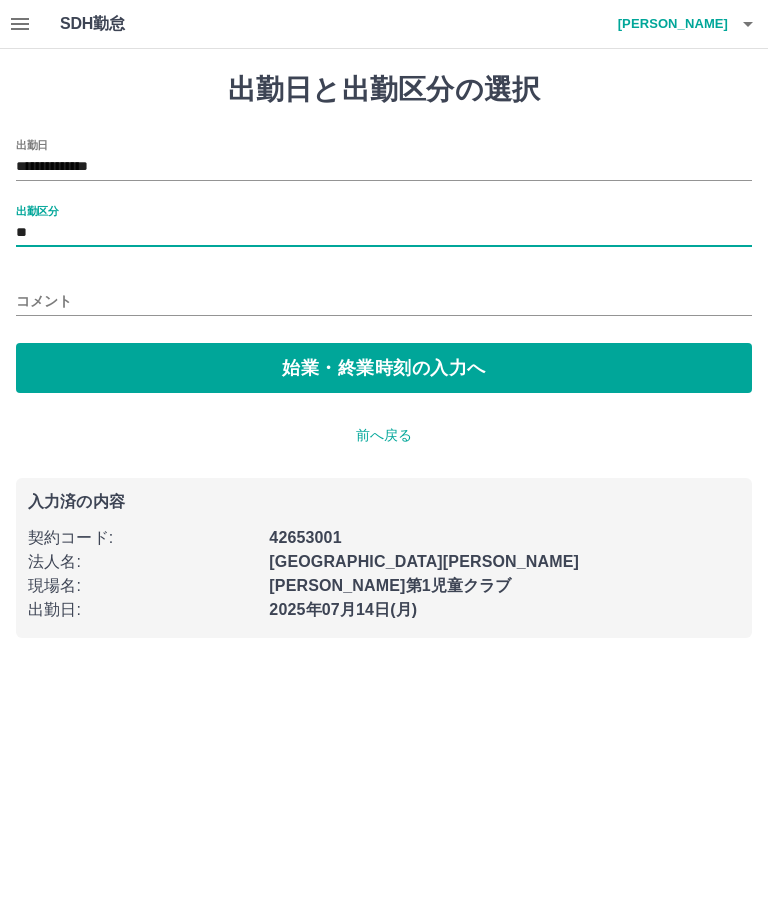 type on "**" 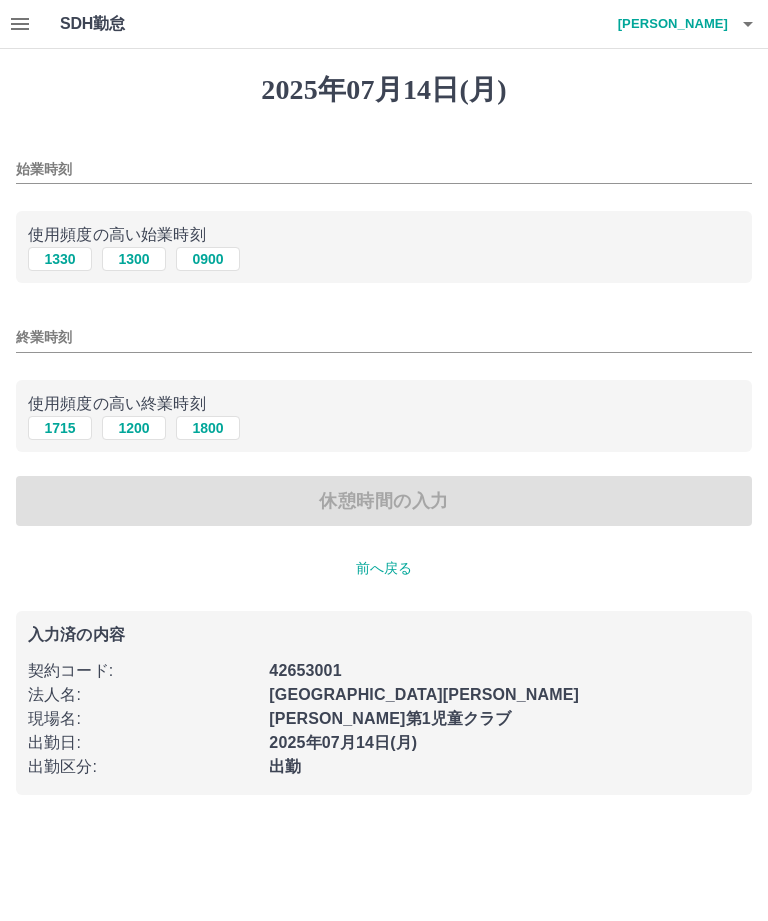 click on "1330" at bounding box center (60, 259) 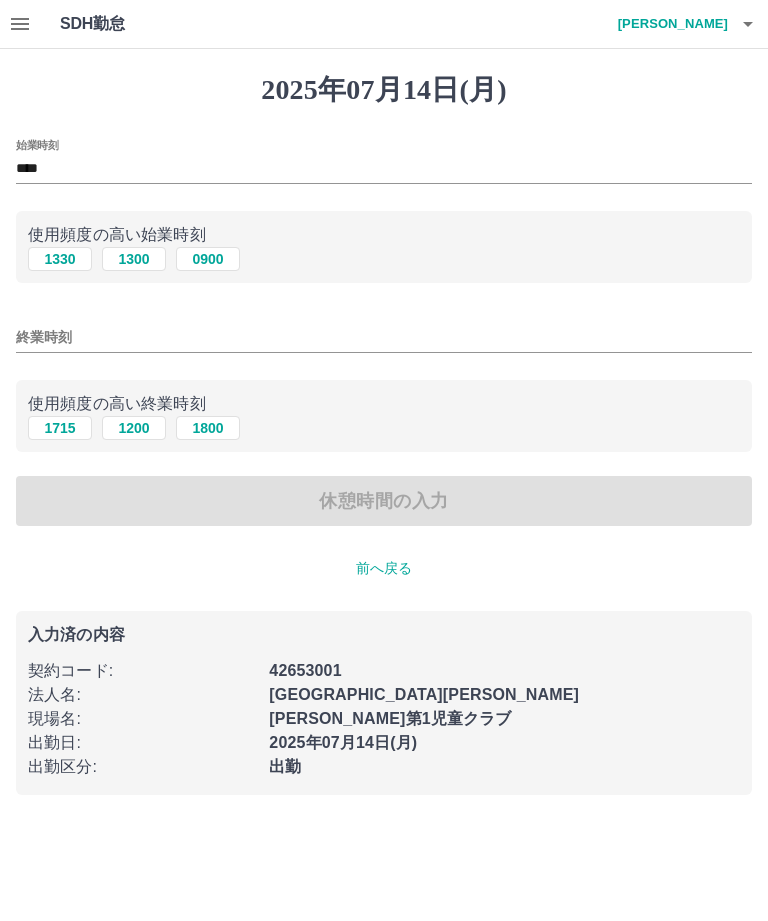 click on "1715" at bounding box center (60, 428) 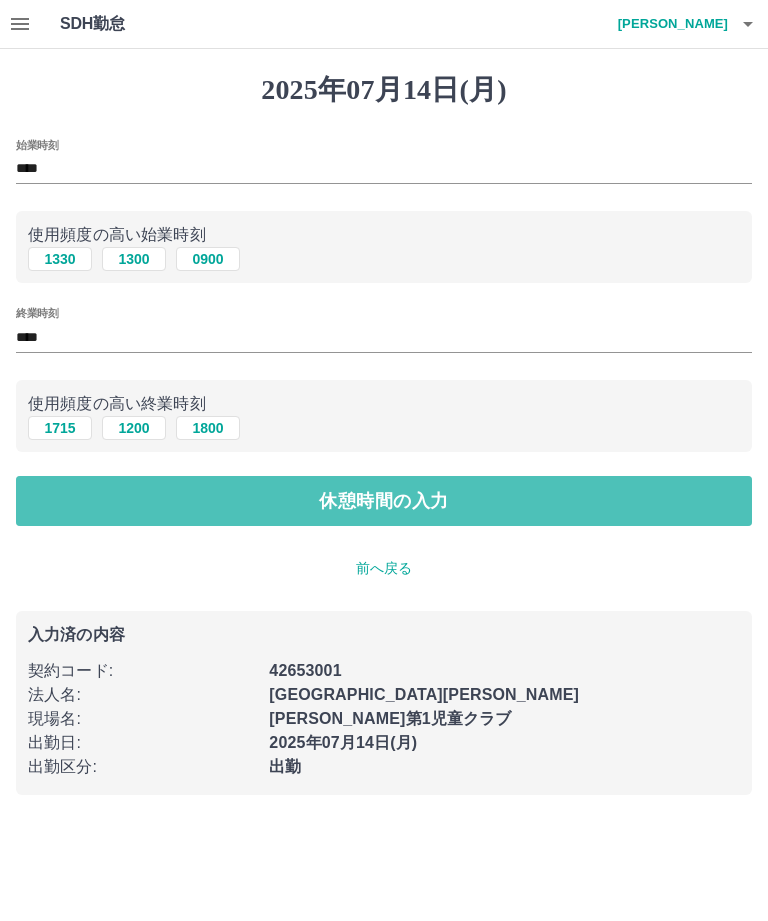 click on "休憩時間の入力" at bounding box center (384, 501) 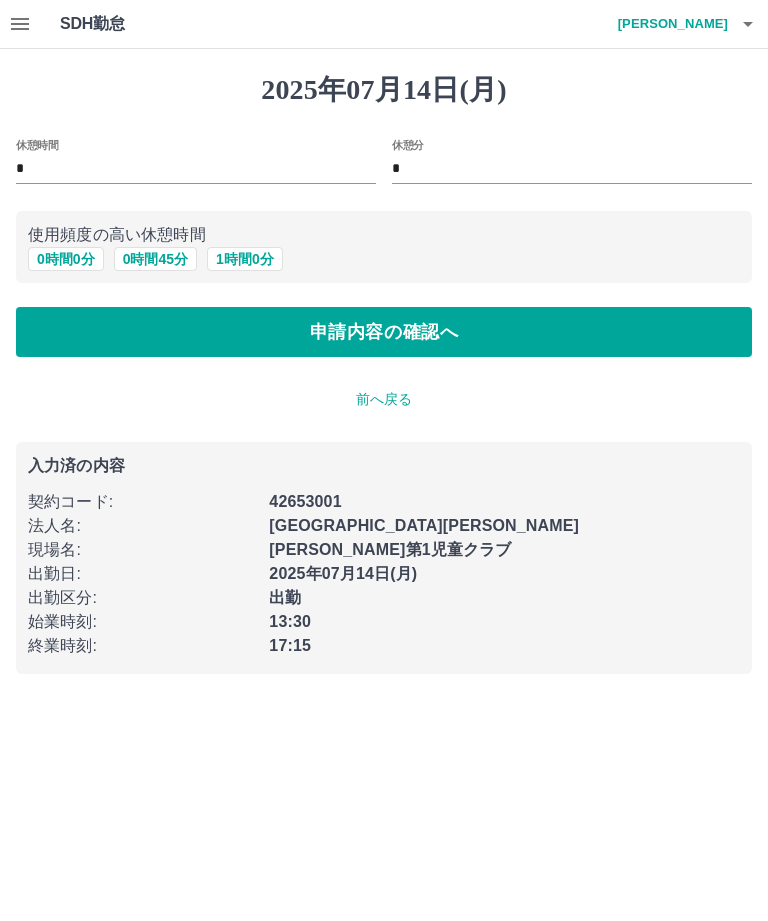 click on "申請内容の確認へ" at bounding box center (384, 332) 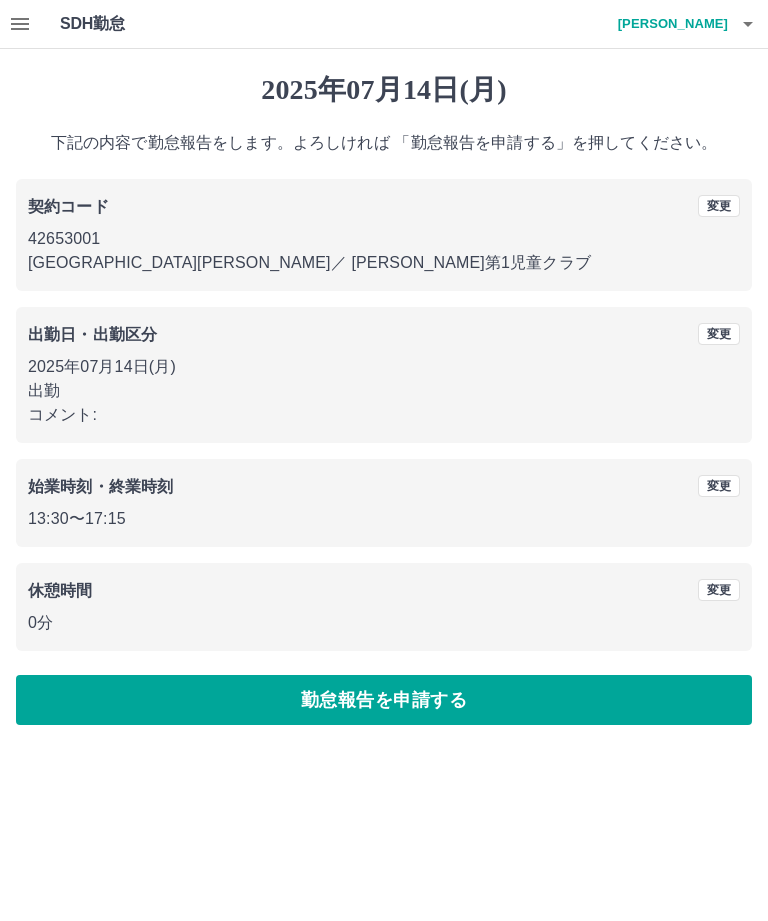 click on "勤怠報告を申請する" at bounding box center (384, 700) 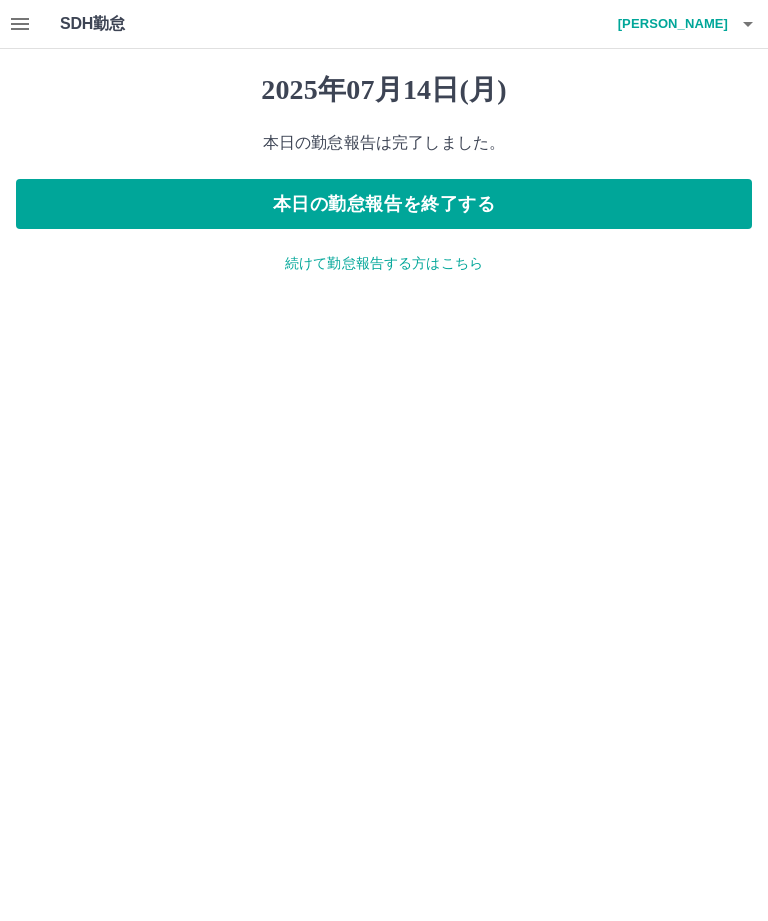 click on "本日の勤怠報告を終了する" at bounding box center (384, 204) 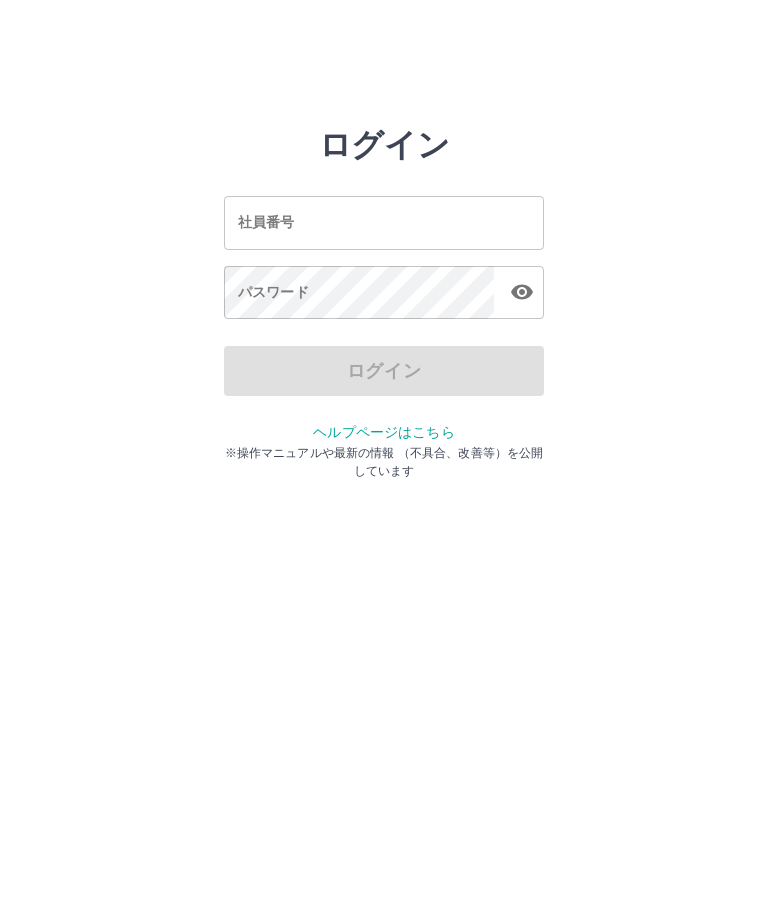 scroll, scrollTop: 0, scrollLeft: 0, axis: both 